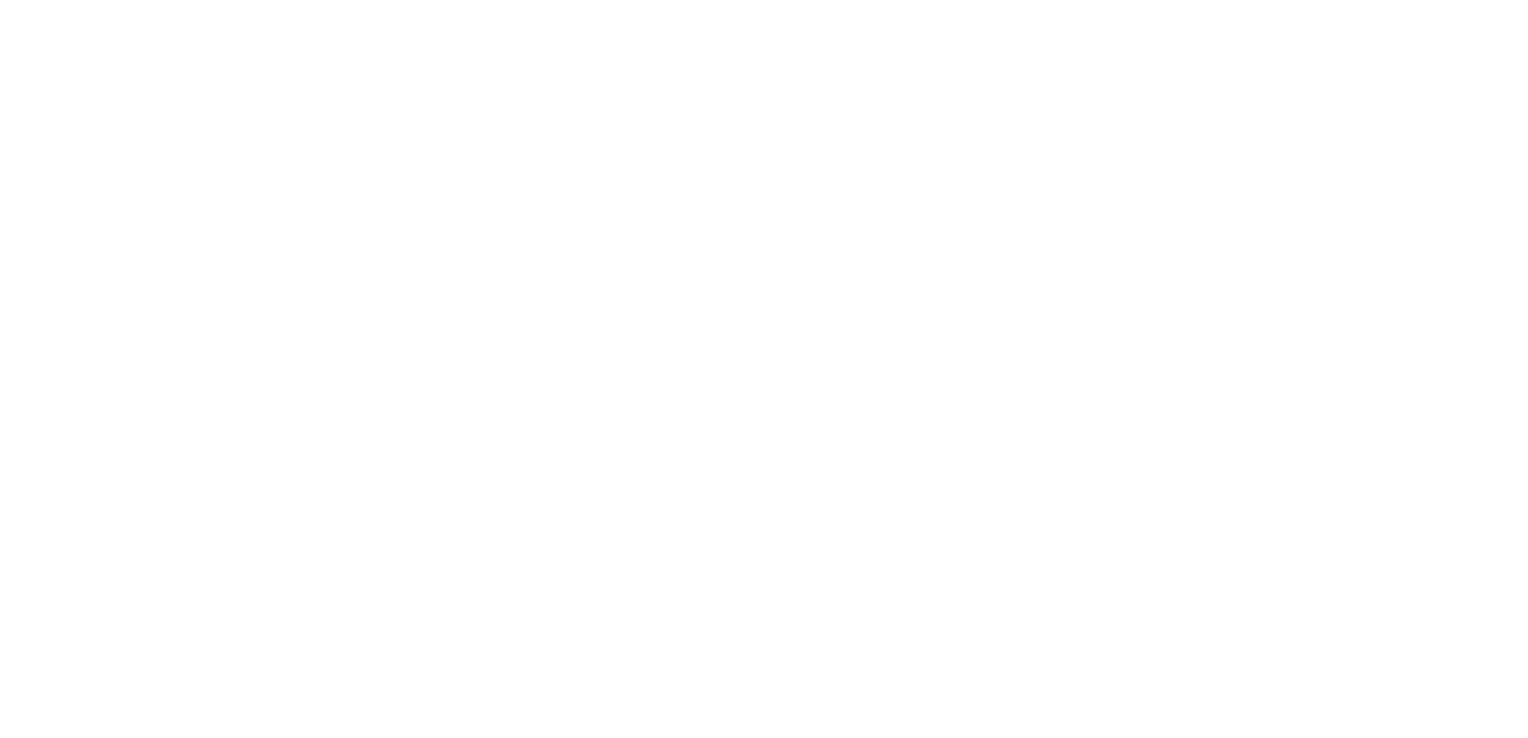 scroll, scrollTop: 0, scrollLeft: 0, axis: both 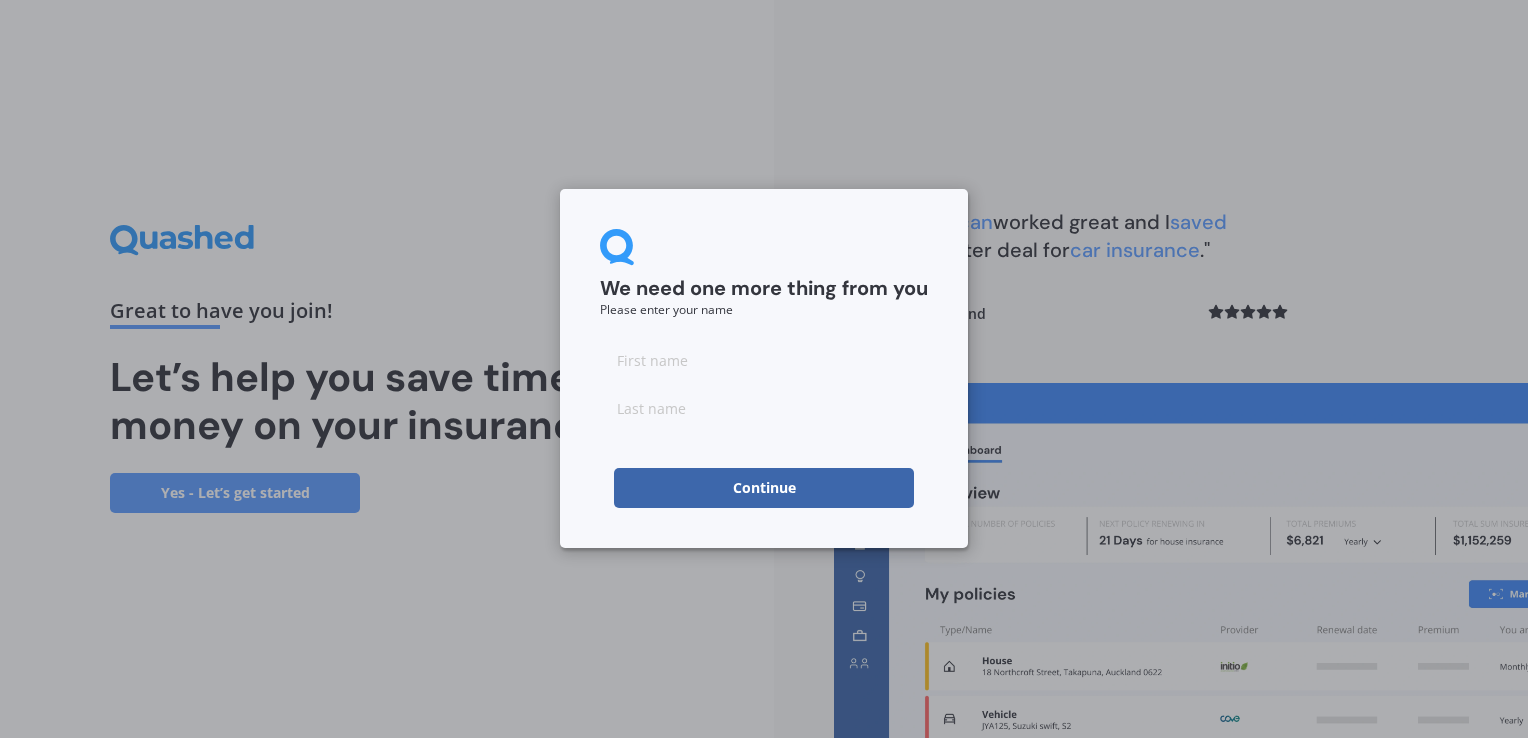 click at bounding box center (764, 360) 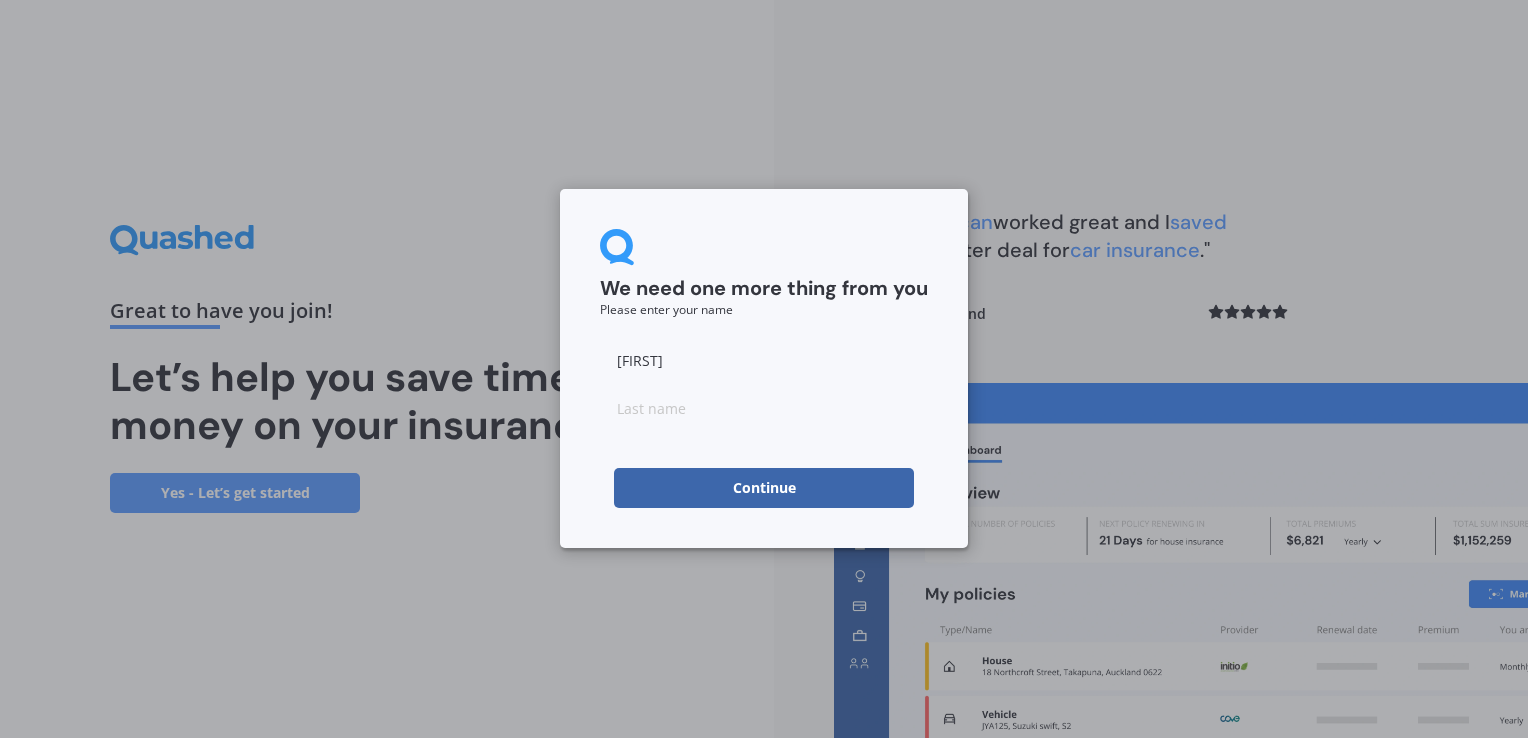 type on "[LAST]" 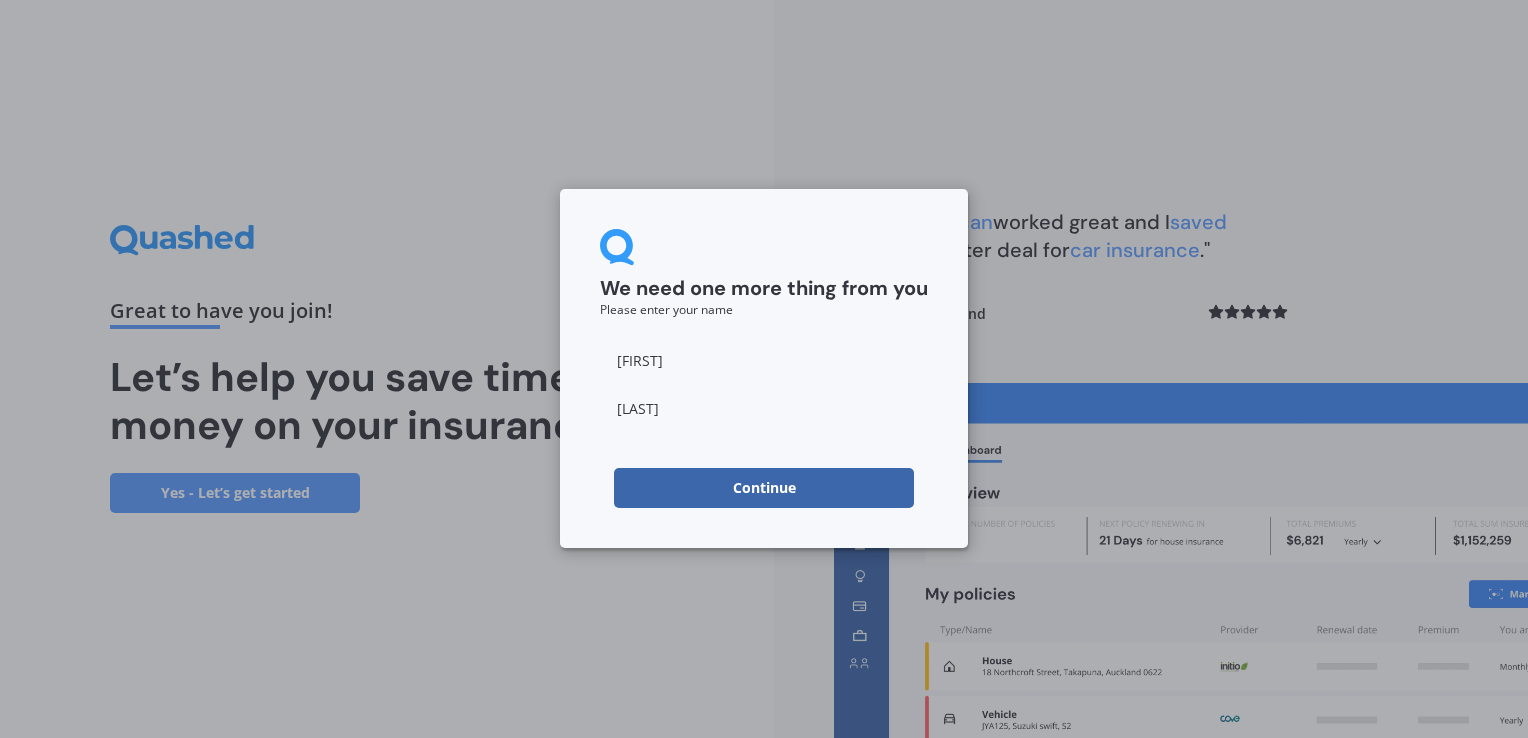 click on "Continue" at bounding box center [764, 488] 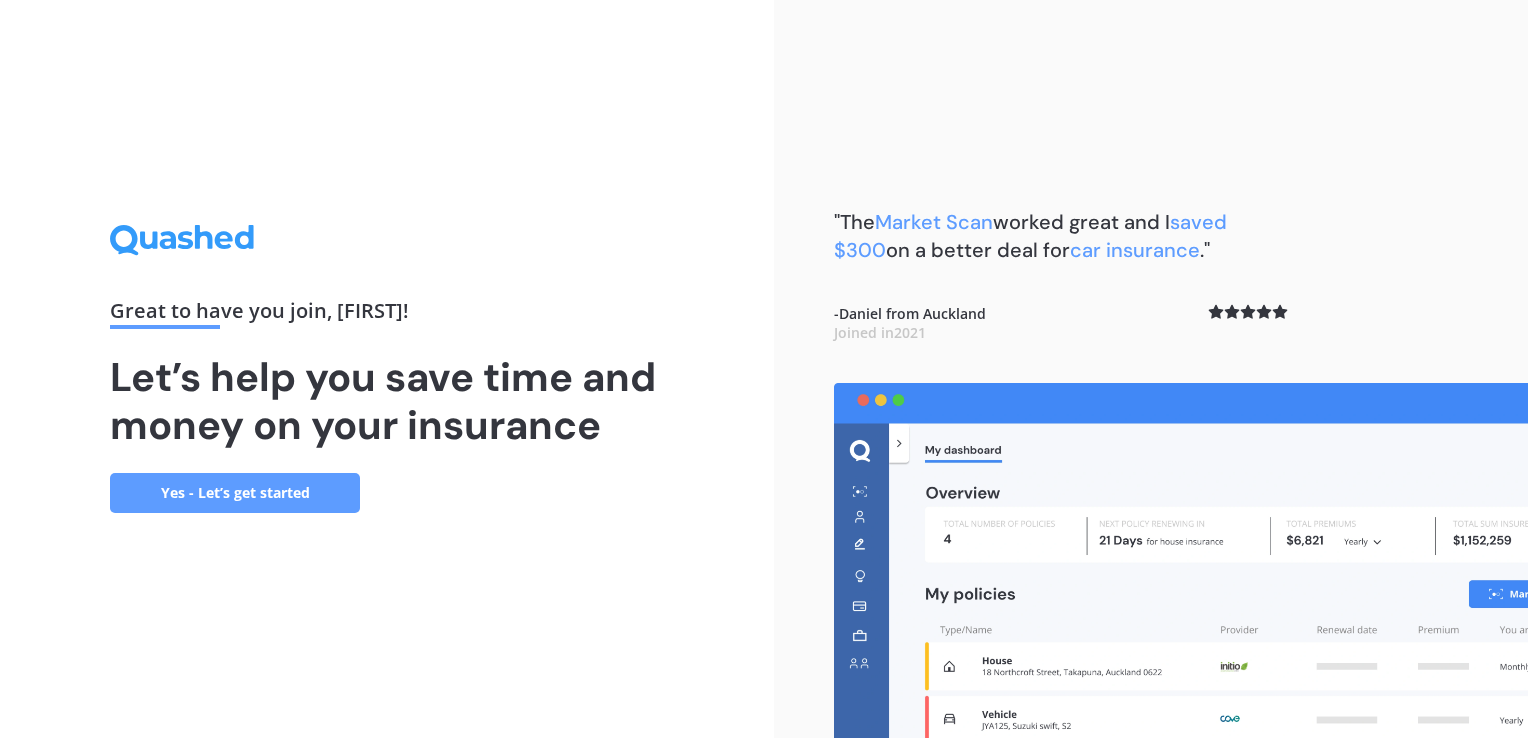 click on "Yes - Let’s get started" at bounding box center [235, 493] 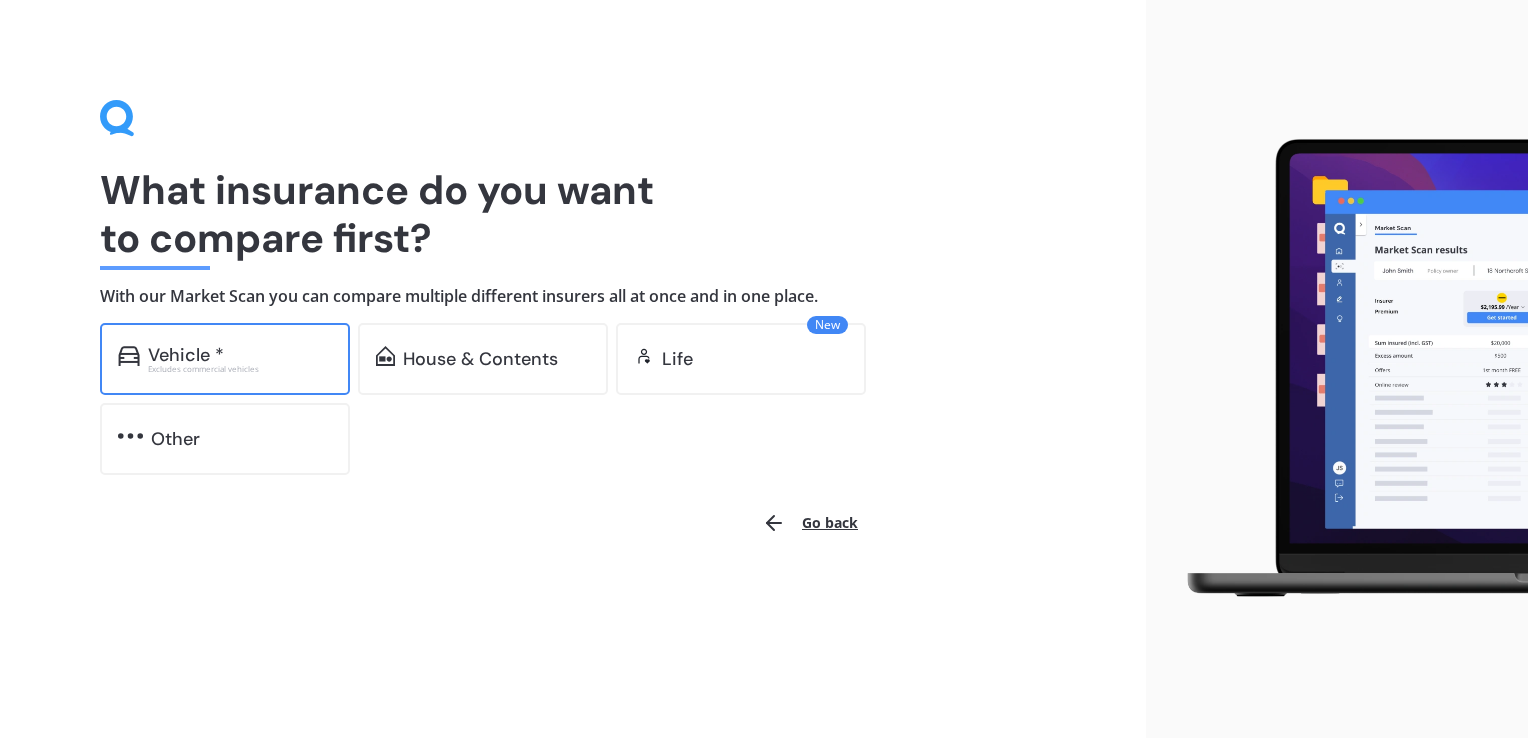 click on "Vehicle *" at bounding box center [186, 355] 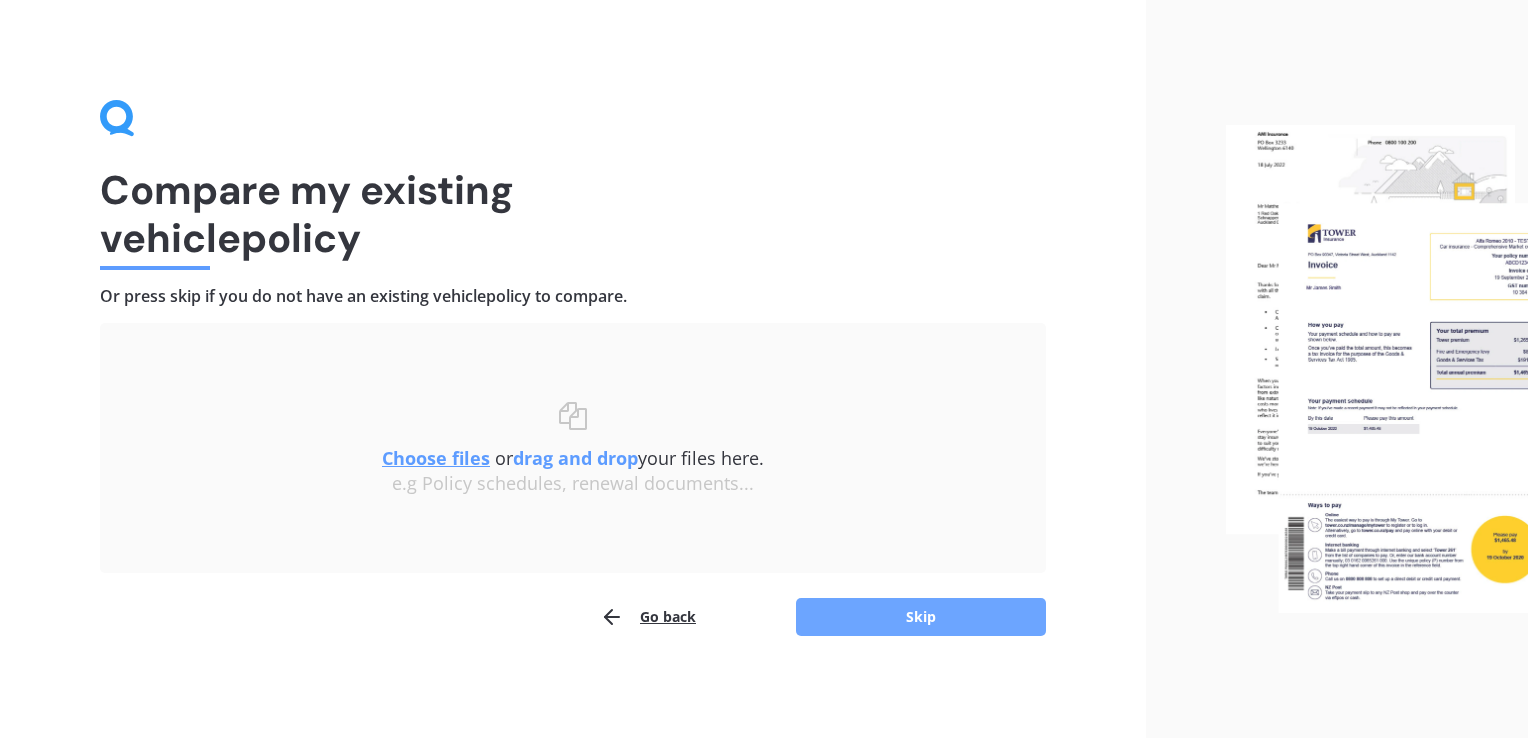 click on "Skip" at bounding box center (921, 617) 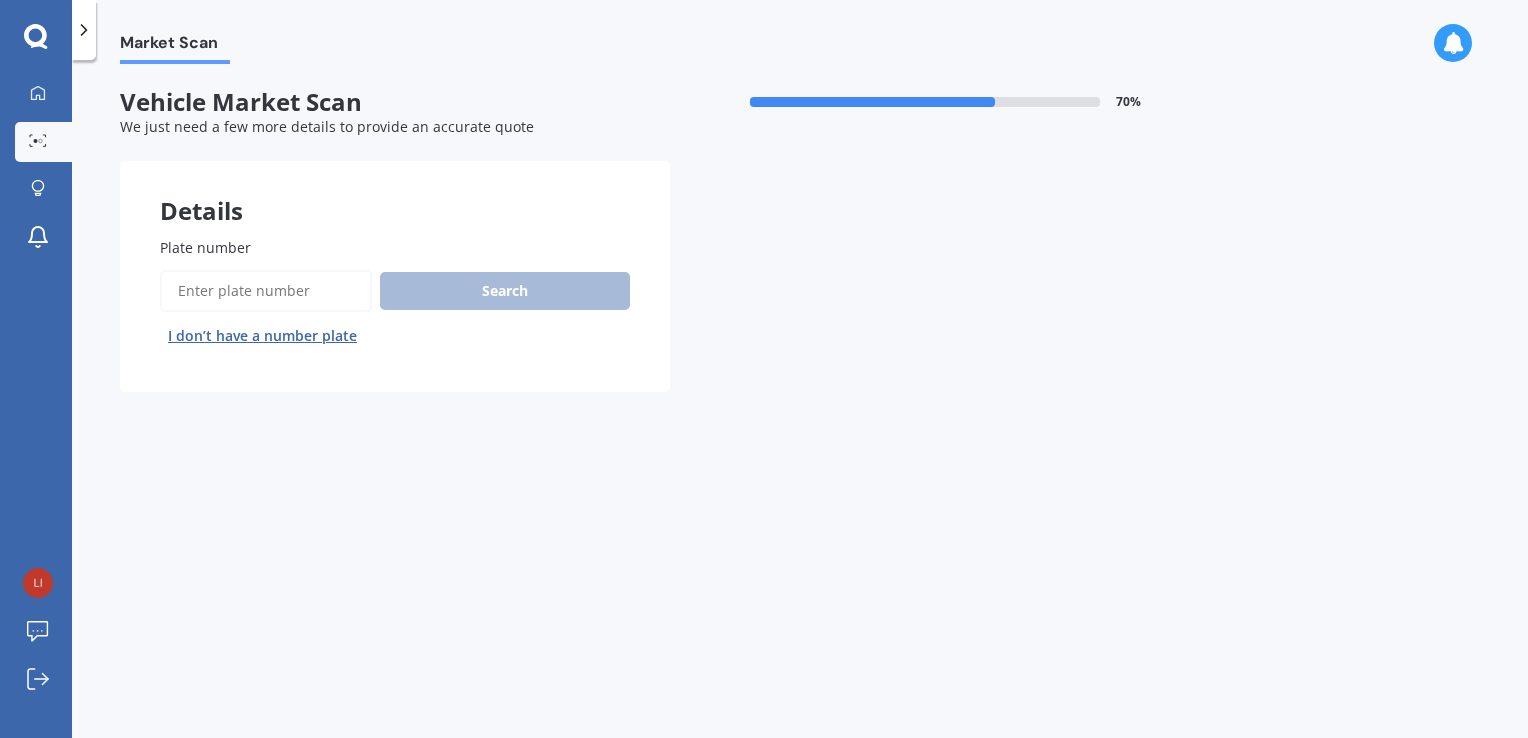 click on "Plate number" at bounding box center [266, 291] 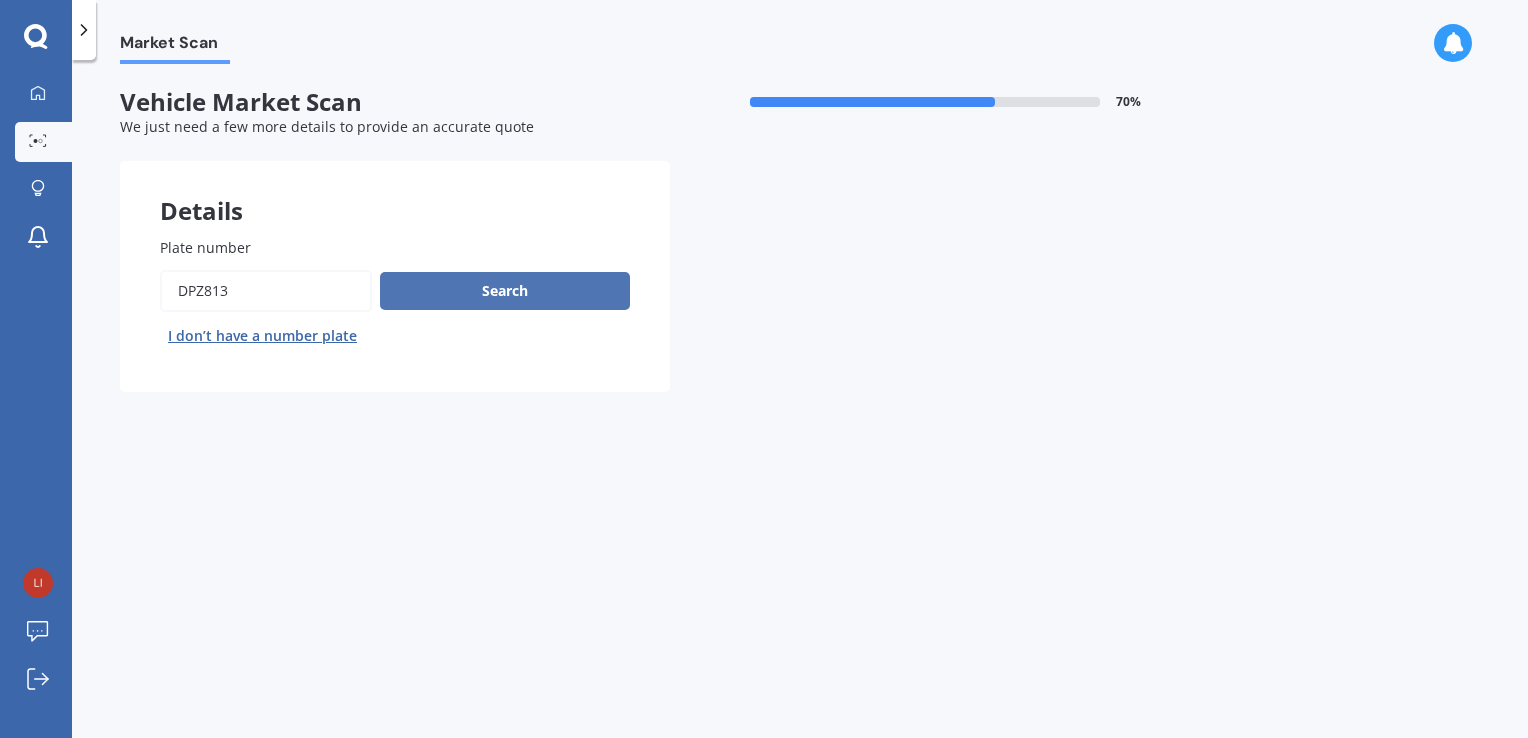 type on "DPZ813" 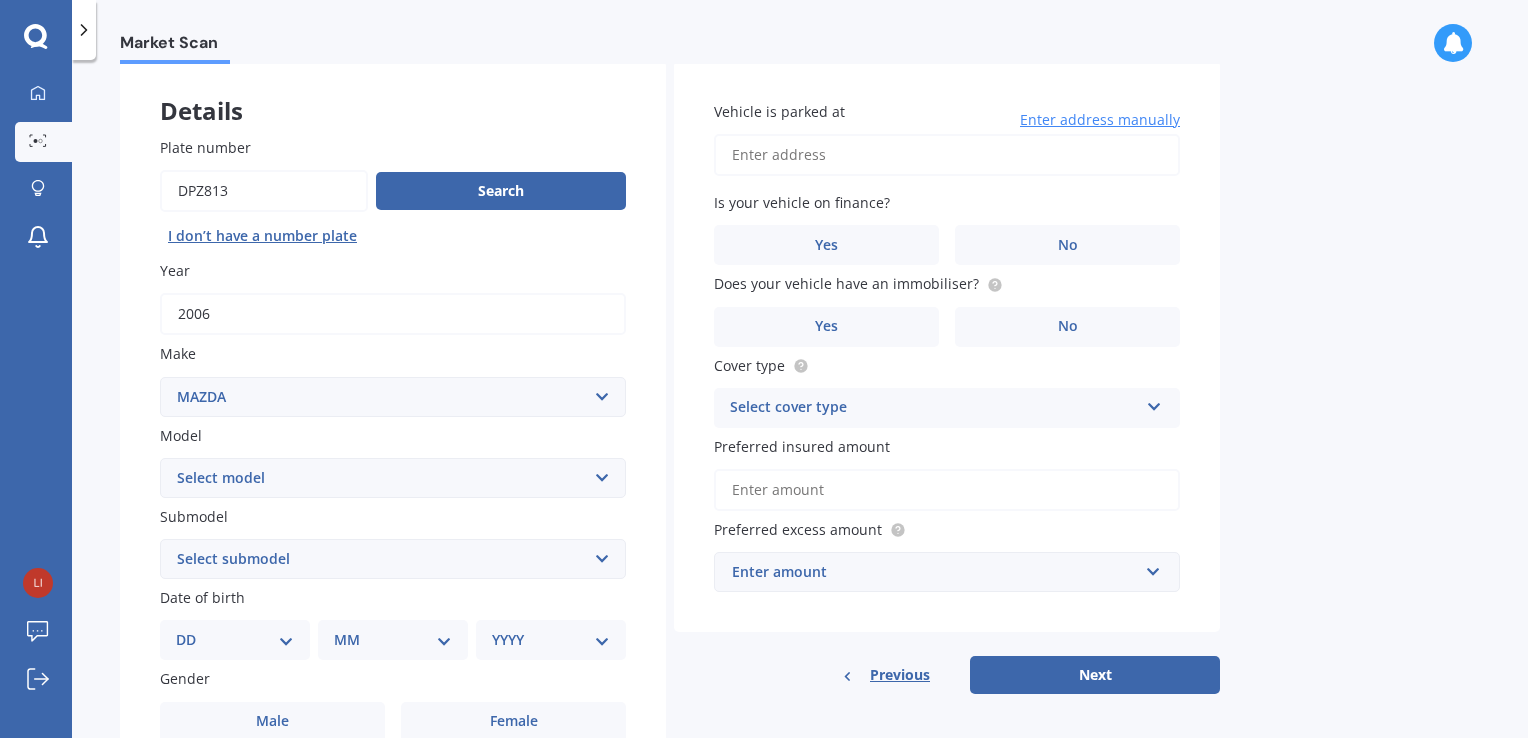 scroll, scrollTop: 200, scrollLeft: 0, axis: vertical 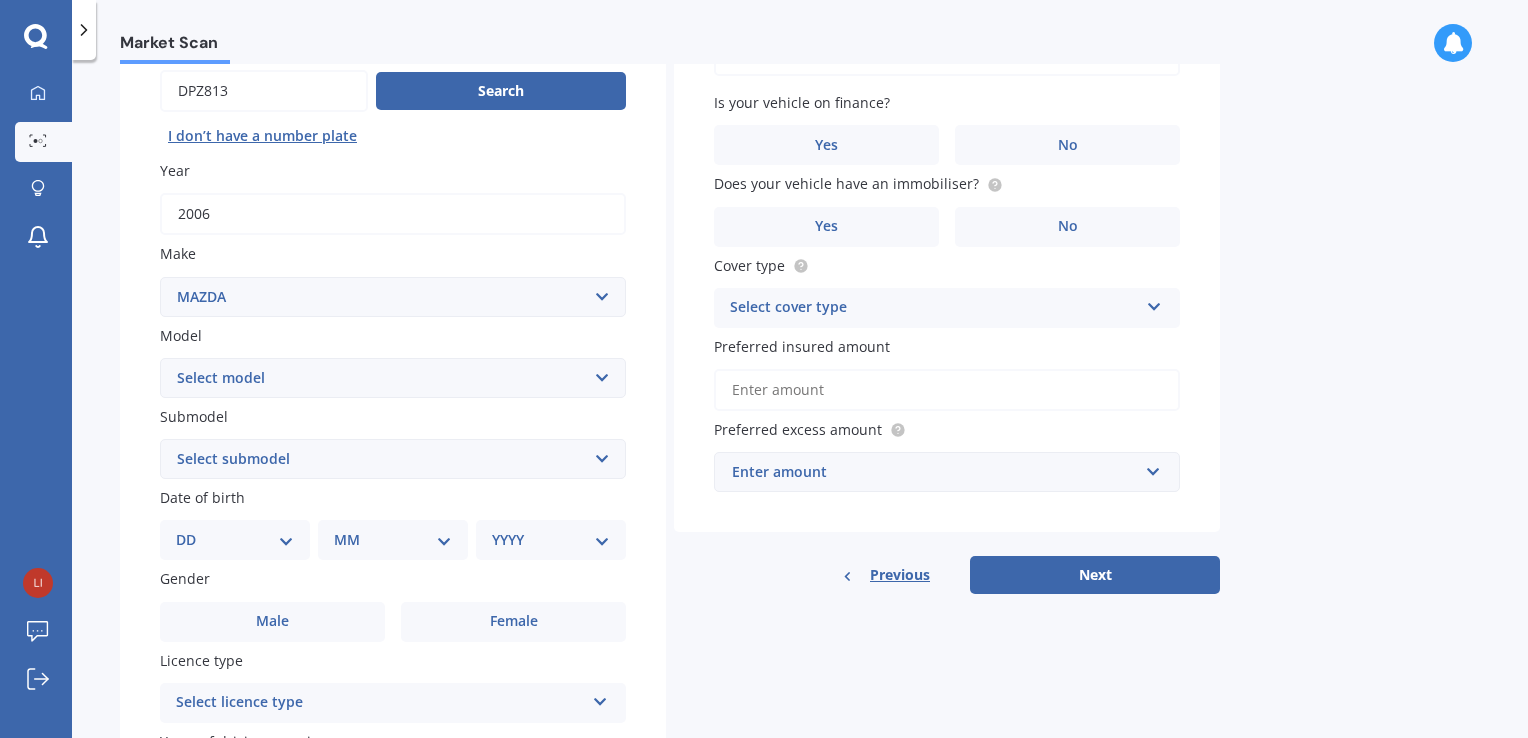 click on "Select model 121 2 3 323 323 / Familia 6 626 929 Atenza Autozam Axela AZ3 B2000 B2200 B2500 B2600 B2600i Biante Bongo Bounty BT50 Capella Cronos CX-30 CX-60 CX-8 CX-80 CX3 CX30 CX5 CX7 CX8 CX9 Demio E1800 Van E2000 E2200 Vans E2500 E2500 Van E3000 E4100 Efini Etude Eunos Familia Lantis Levante Luce Marvie Millenia MPV MS6 MS8 MS9 MX-3 MX-30 MX-5 MX-6 Neo Persona Premacy Presseo Proceed Revue Rotary RX7 RX8 Sapporo Sentia T2000 T2600 T3000 T3500 T4000 T4100 T4600 Titan 1.5/2.0 Tonnes Titan 5 Tonne Tribute Verisa" at bounding box center (393, 378) 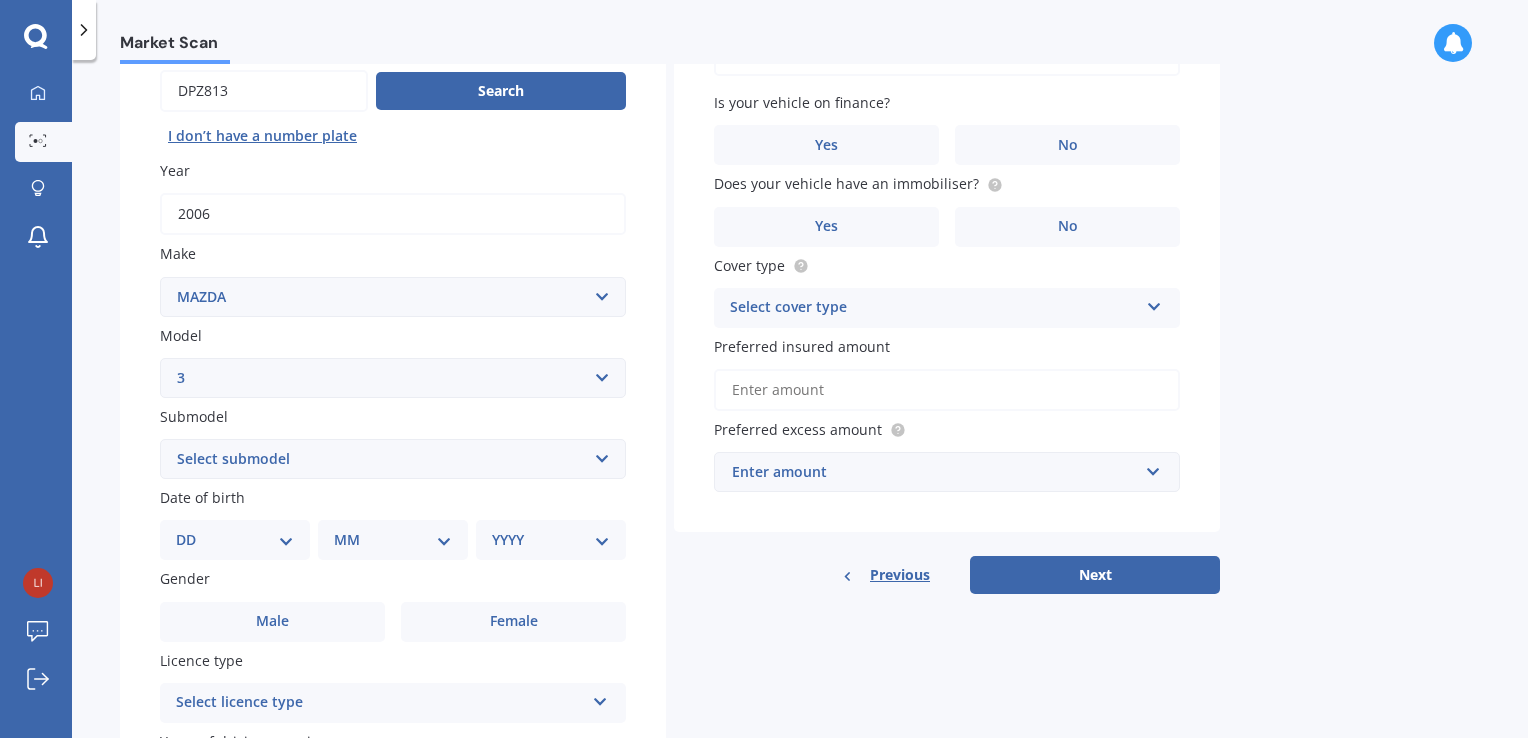 click on "Select model 121 2 3 323 323 / Familia 6 626 929 Atenza Autozam Axela AZ3 B2000 B2200 B2500 B2600 B2600i Biante Bongo Bounty BT50 Capella Cronos CX-30 CX-60 CX-8 CX-80 CX3 CX30 CX5 CX7 CX8 CX9 Demio E1800 Van E2000 E2200 Vans E2500 E2500 Van E3000 E4100 Efini Etude Eunos Familia Lantis Levante Luce Marvie Millenia MPV MS6 MS8 MS9 MX-3 MX-30 MX-5 MX-6 Neo Persona Premacy Presseo Proceed Revue Rotary RX7 RX8 Sapporo Sentia T2000 T2600 T3000 T3500 T4000 T4100 T4600 Titan 1.5/2.0 Tonnes Titan 5 Tonne Tribute Verisa" at bounding box center [393, 378] 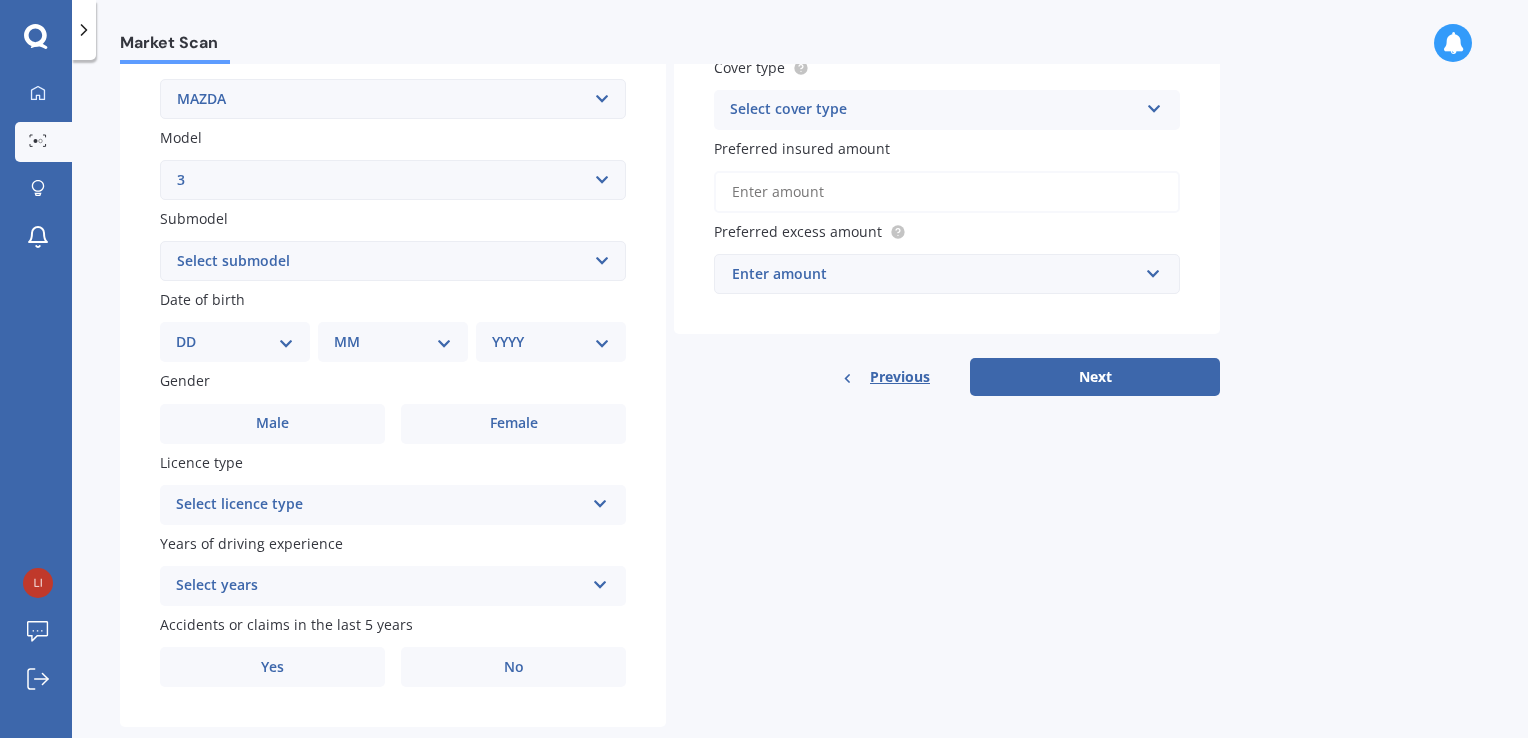scroll, scrollTop: 400, scrollLeft: 0, axis: vertical 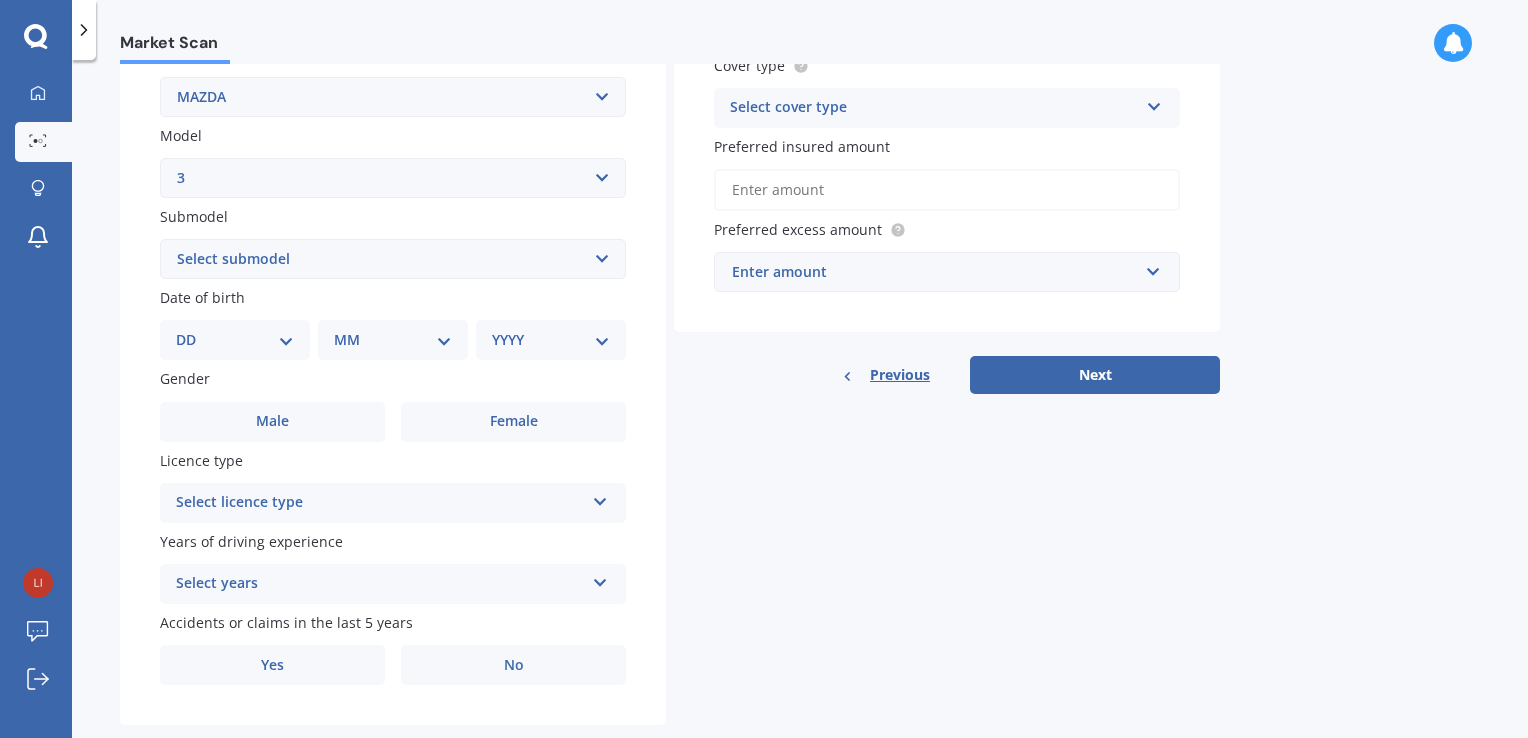 click on "DD 01 02 03 04 05 06 07 08 09 10 11 12 13 14 15 16 17 18 19 20 21 22 23 24 25 26 27 28 29 30 31" at bounding box center (235, 340) 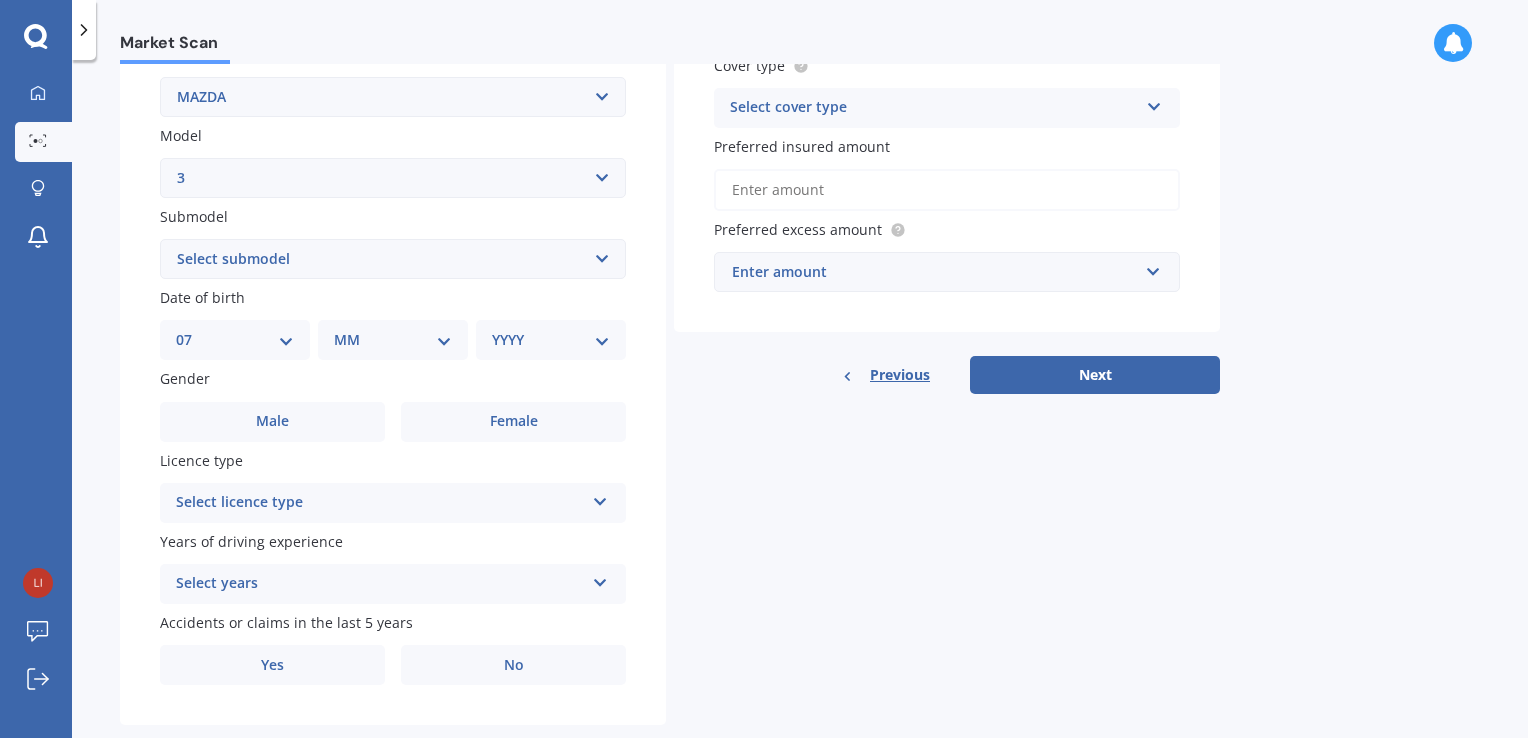 click on "DD 01 02 03 04 05 06 07 08 09 10 11 12 13 14 15 16 17 18 19 20 21 22 23 24 25 26 27 28 29 30 31" at bounding box center [235, 340] 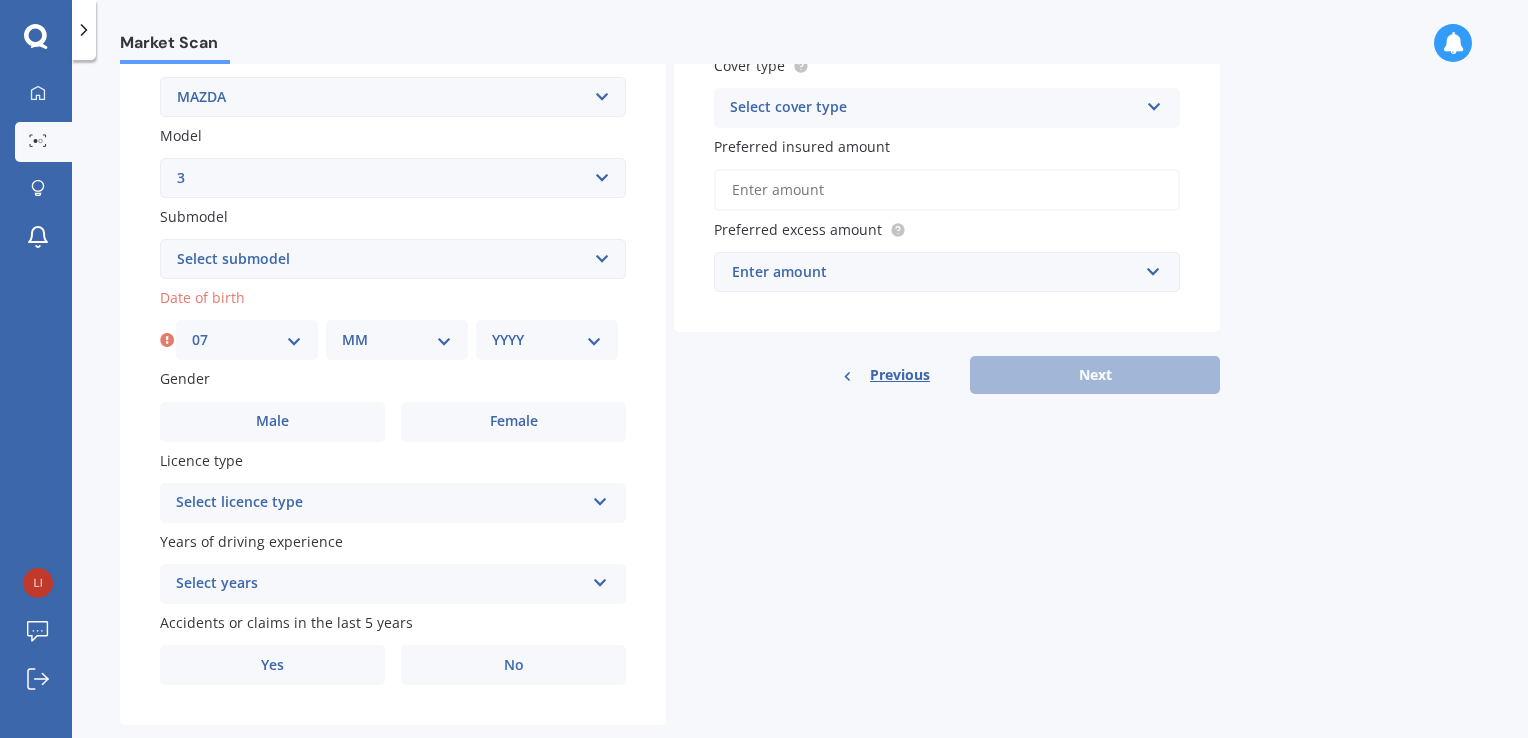 click on "MM 01 02 03 04 05 06 07 08 09 10 11 12" at bounding box center (397, 340) 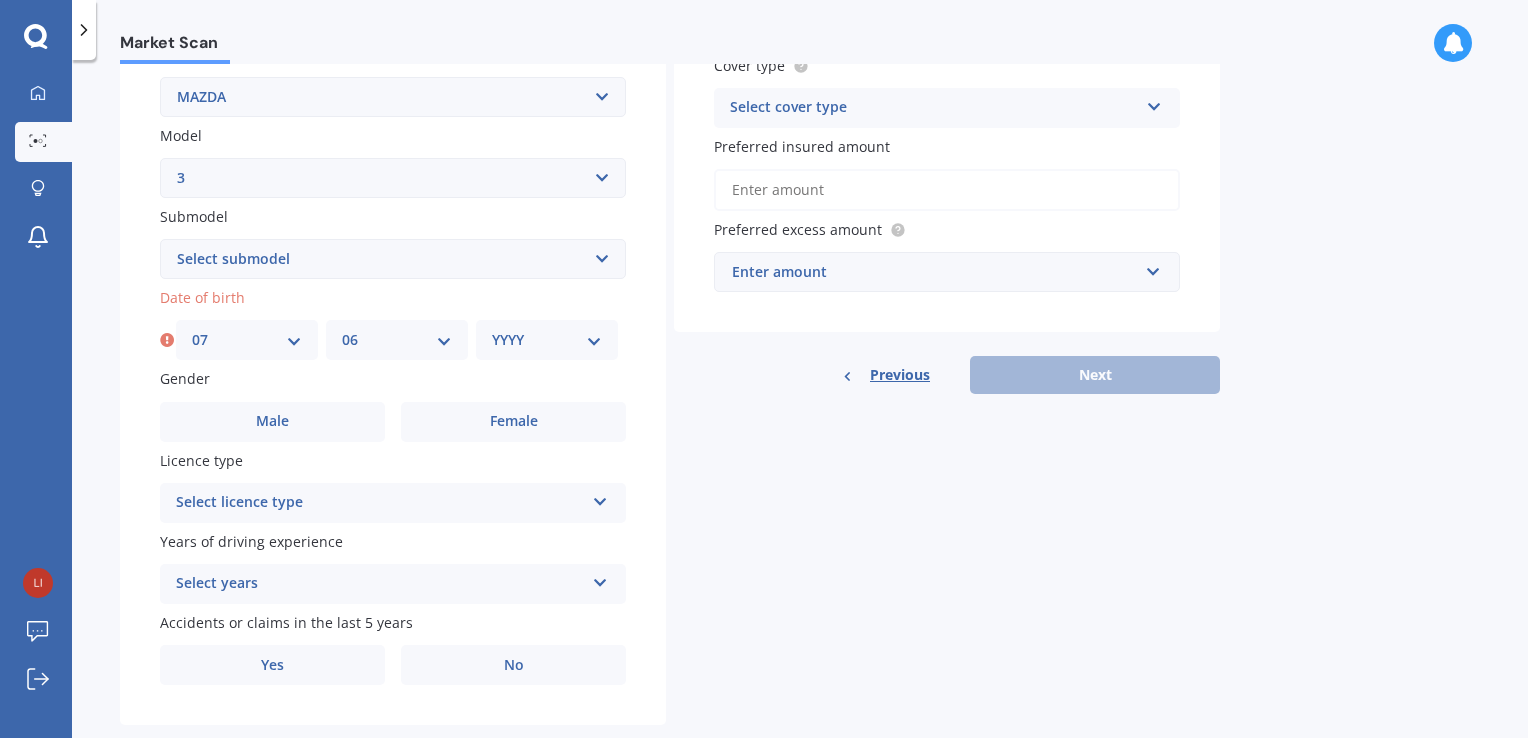 click on "MM 01 02 03 04 05 06 07 08 09 10 11 12" at bounding box center [397, 340] 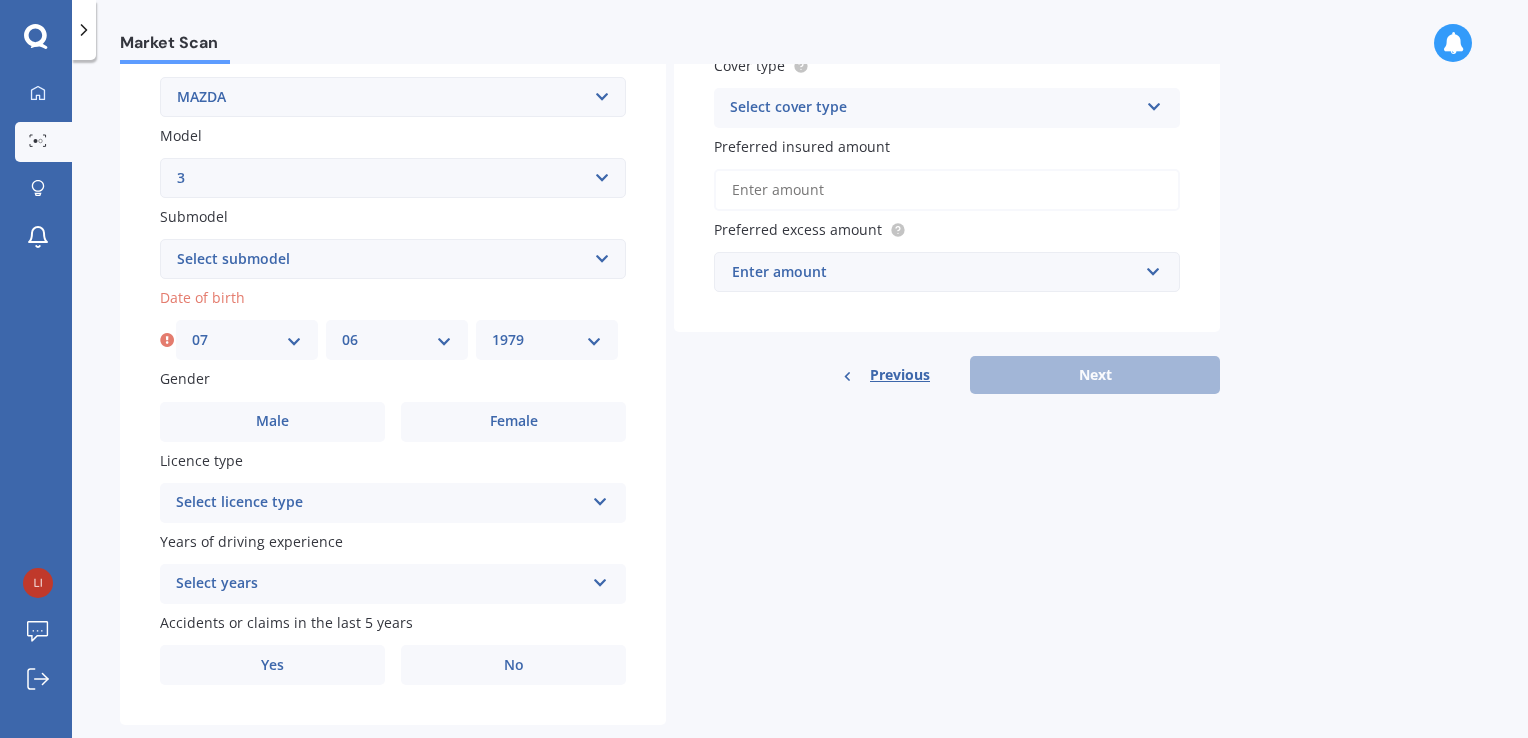 click on "YYYY 2025 2024 2023 2022 2021 2020 2019 2018 2017 2016 2015 2014 2013 2012 2011 2010 2009 2008 2007 2006 2005 2004 2003 2002 2001 2000 1999 1998 1997 1996 1995 1994 1993 1992 1991 1990 1989 1988 1987 1986 1985 1984 1983 1982 1981 1980 1979 1978 1977 1976 1975 1974 1973 1972 1971 1970 1969 1968 1967 1966 1965 1964 1963 1962 1961 1960 1959 1958 1957 1956 1955 1954 1953 1952 1951 1950 1949 1948 1947 1946 1945 1944 1943 1942 1941 1940 1939 1938 1937 1936 1935 1934 1933 1932 1931 1930 1929 1928 1927 1926" at bounding box center [547, 340] 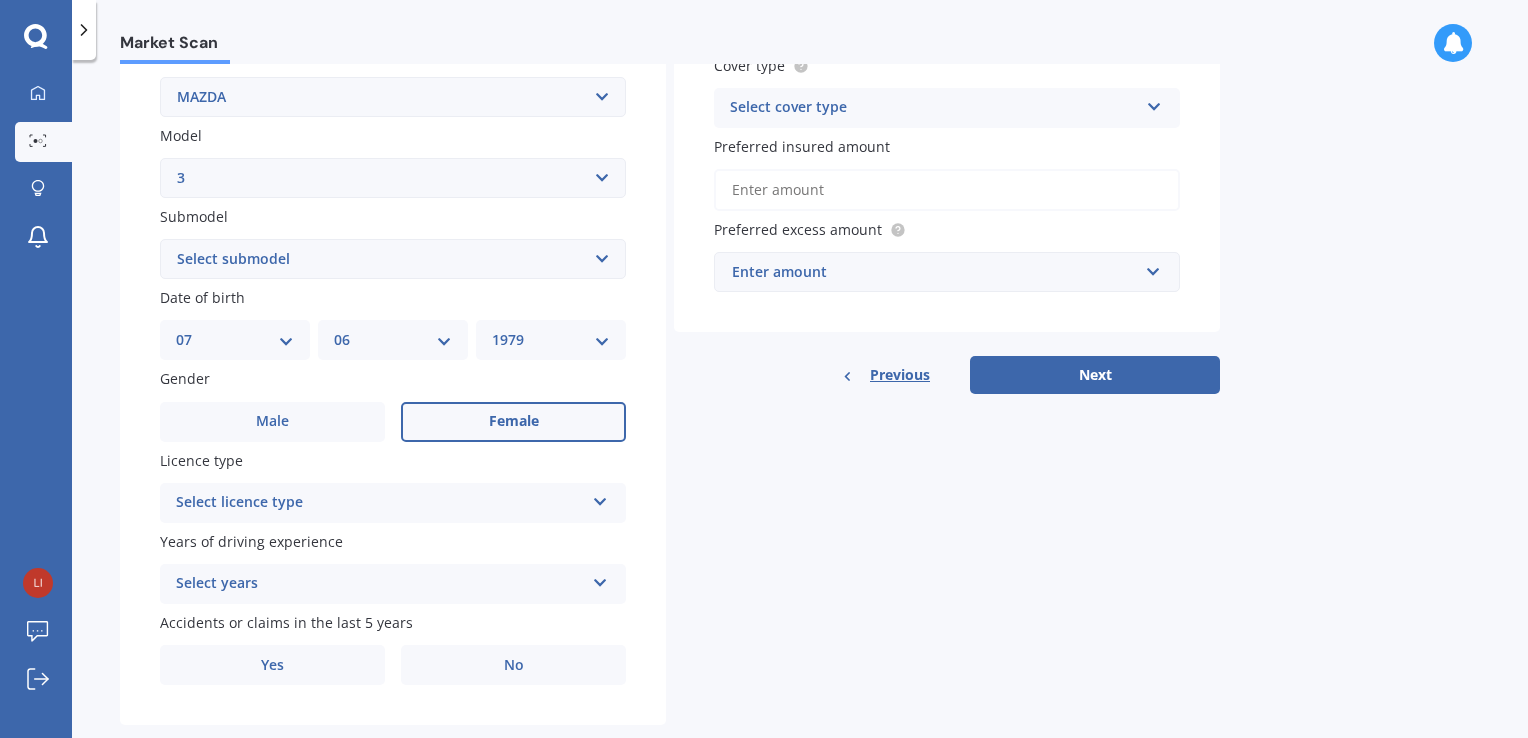 click on "Female" at bounding box center (272, 421) 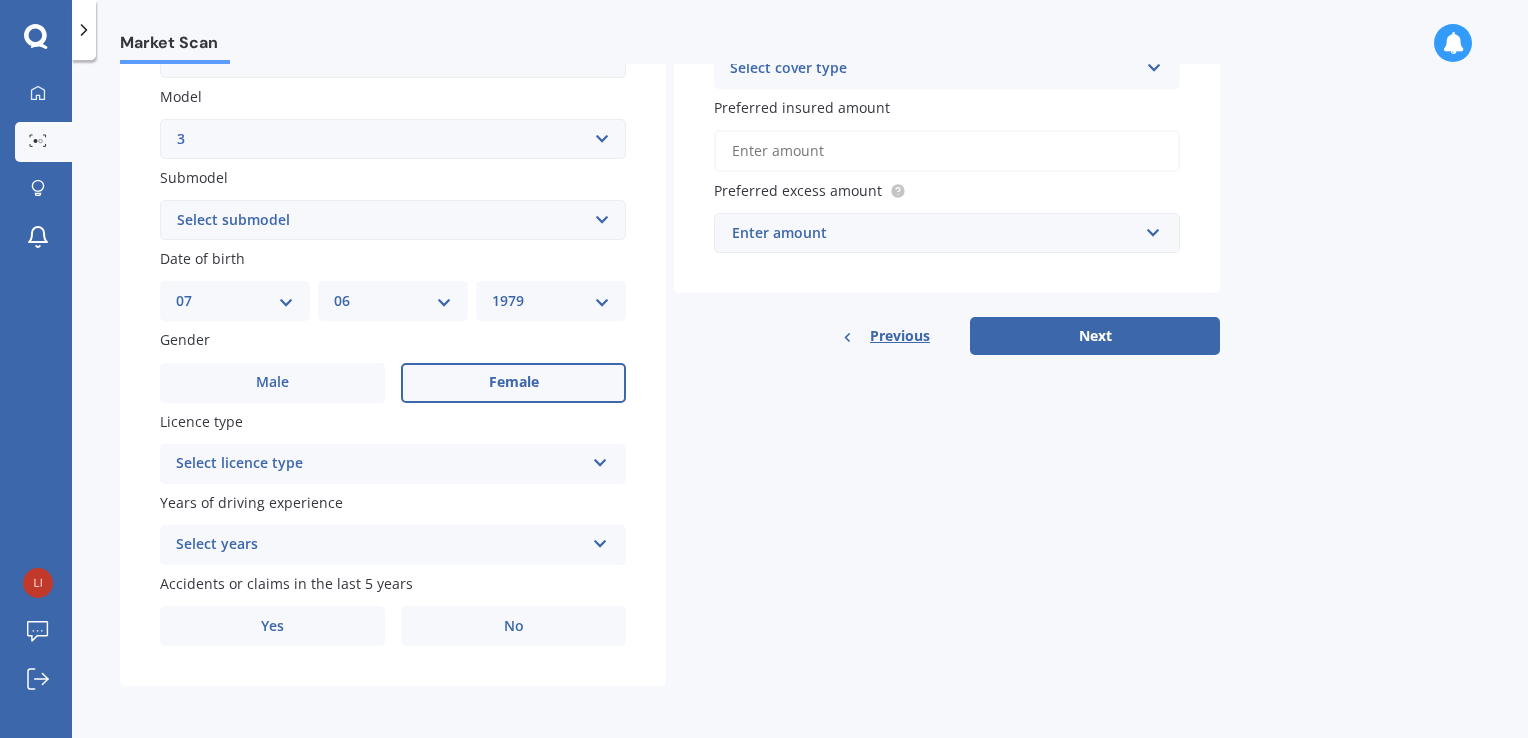 click on "Select licence type NZ Full NZ Restricted NZ Learners Australia United Kingdom Ireland South Africa International / Other overseas licence" at bounding box center [393, 464] 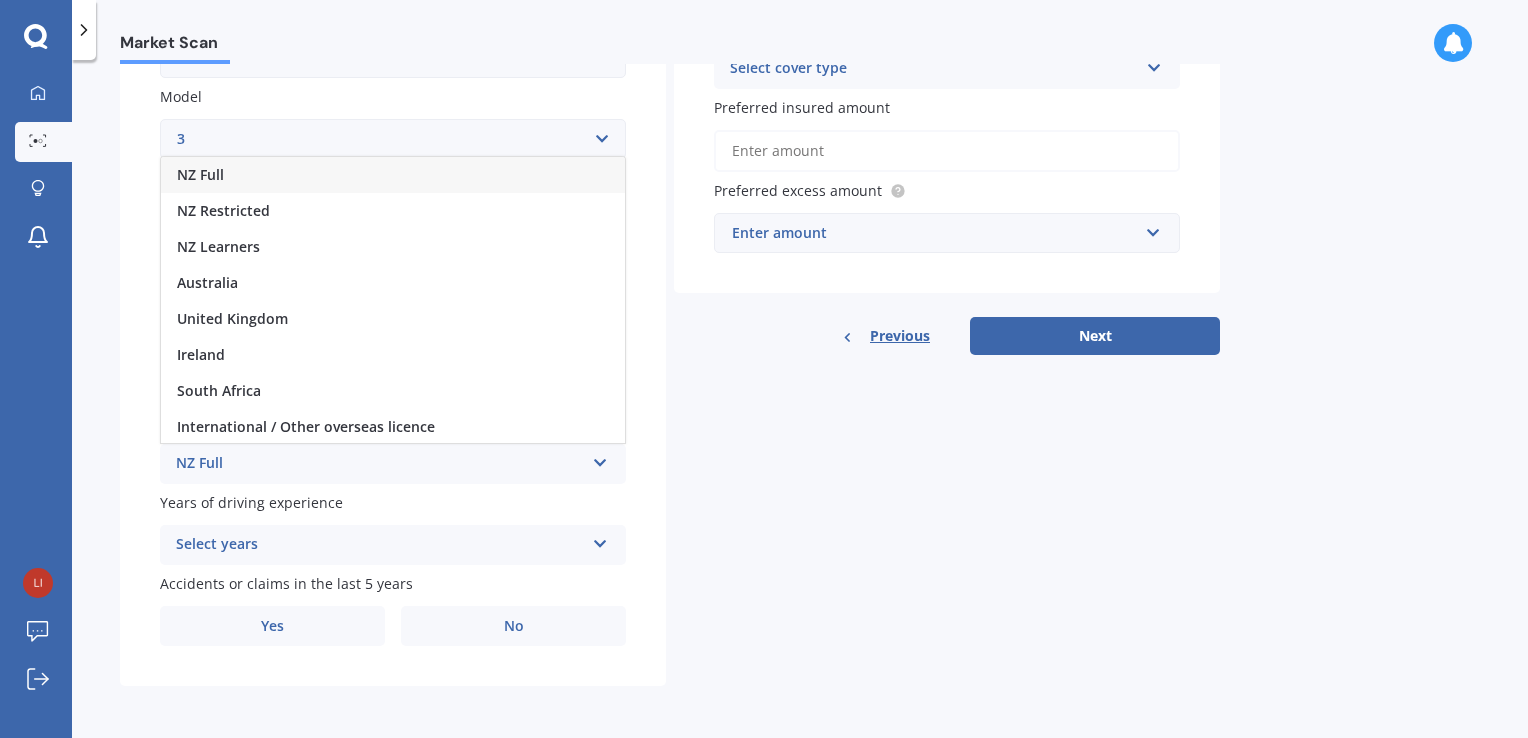 click on "NZ Full" at bounding box center (393, 175) 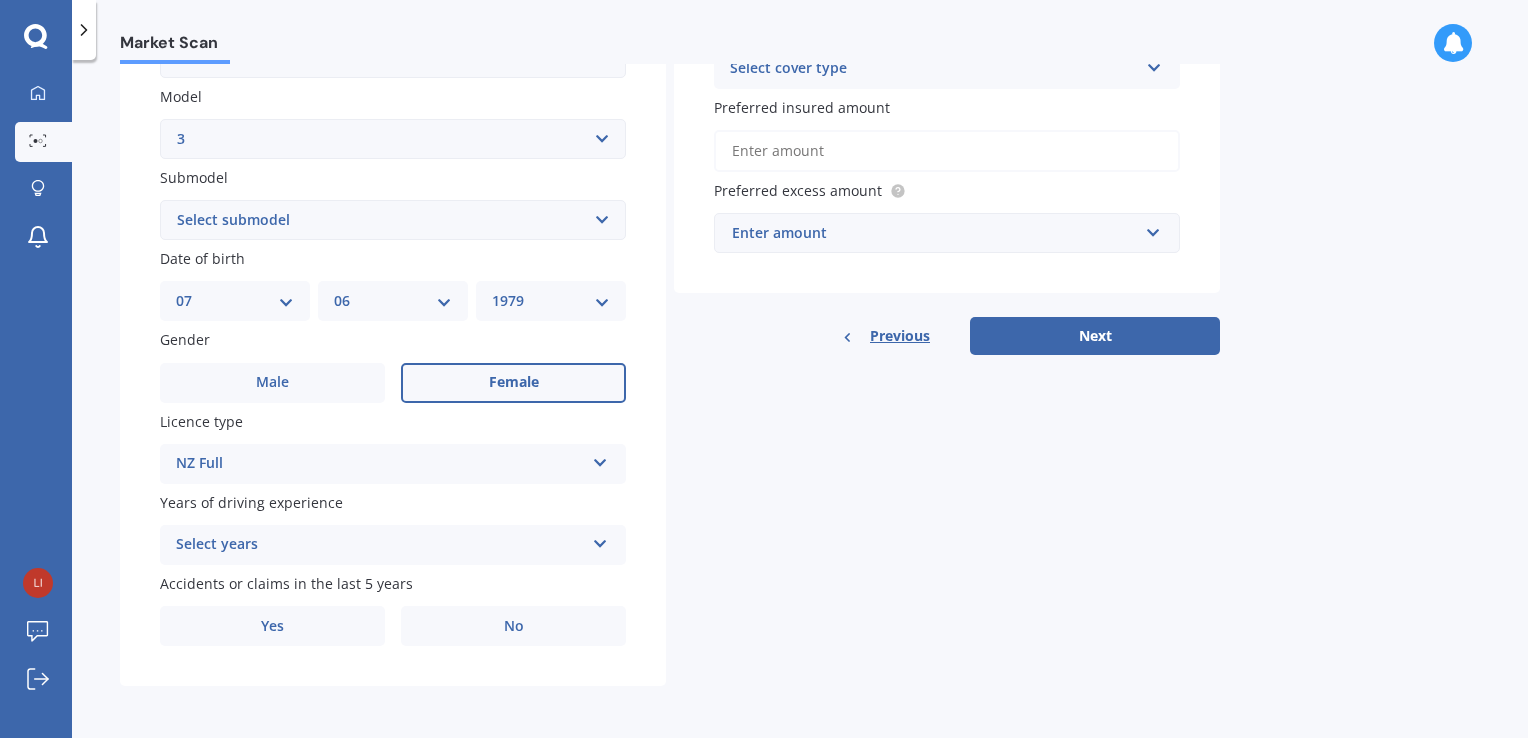 click on "Select years" at bounding box center (380, 545) 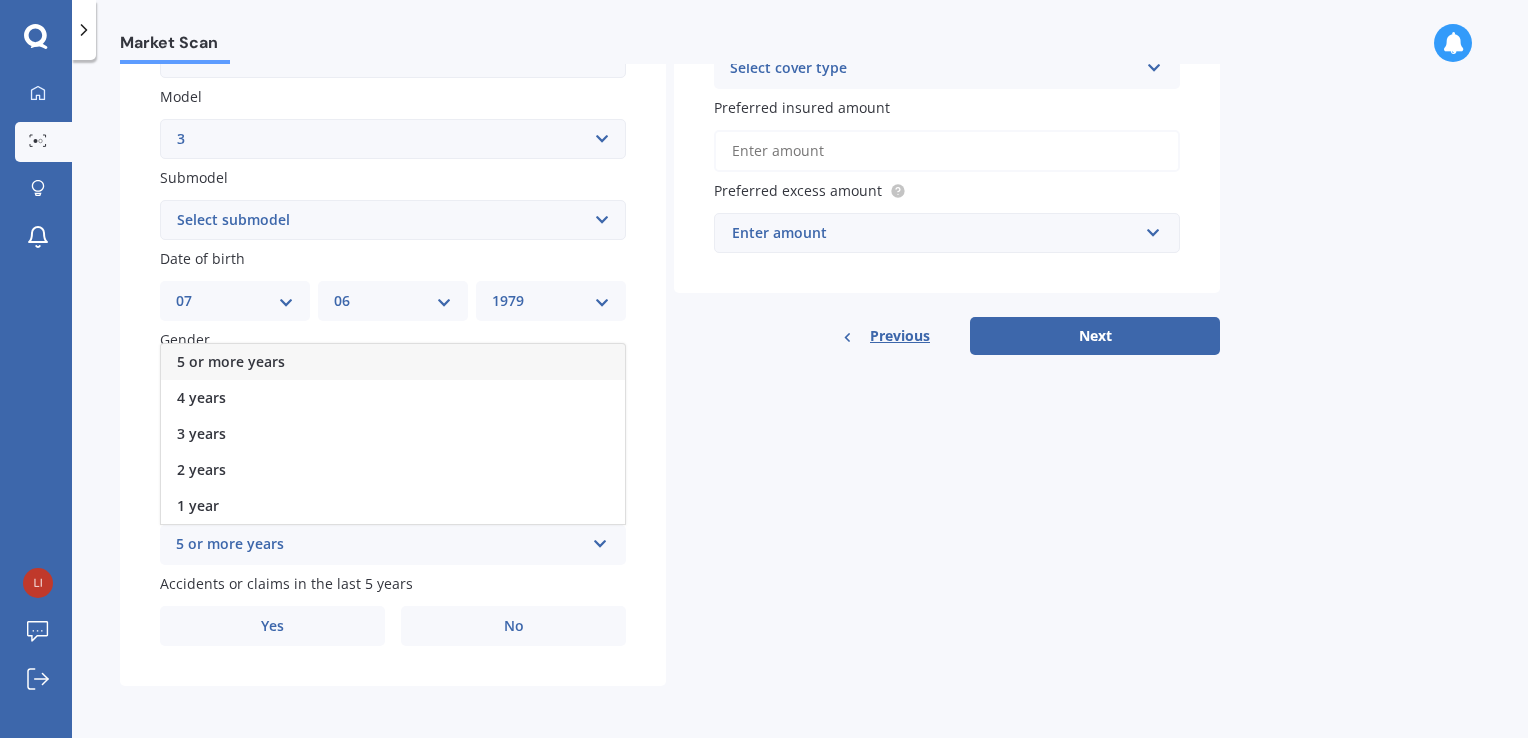 click on "5 or more years" at bounding box center (393, 362) 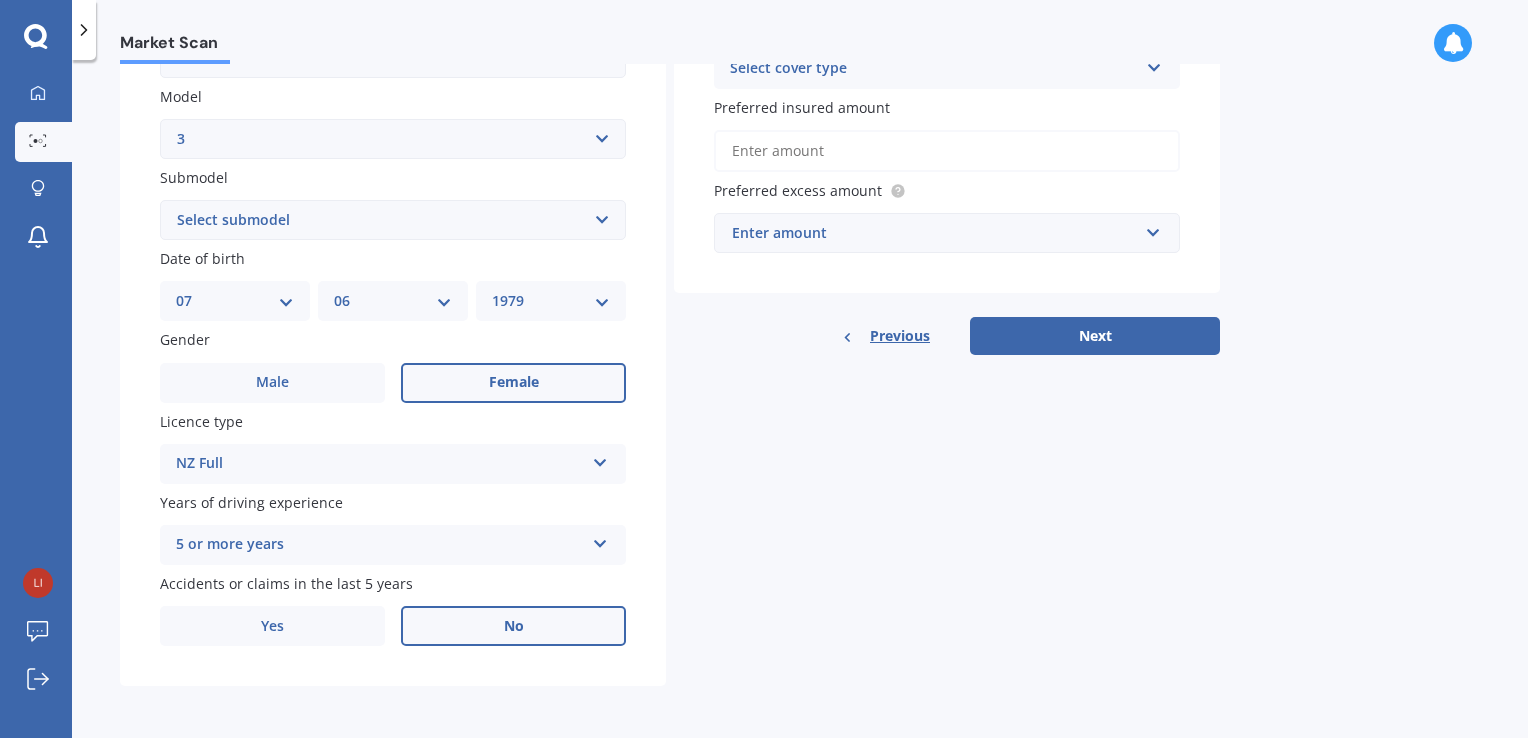 click on "No" at bounding box center (513, 383) 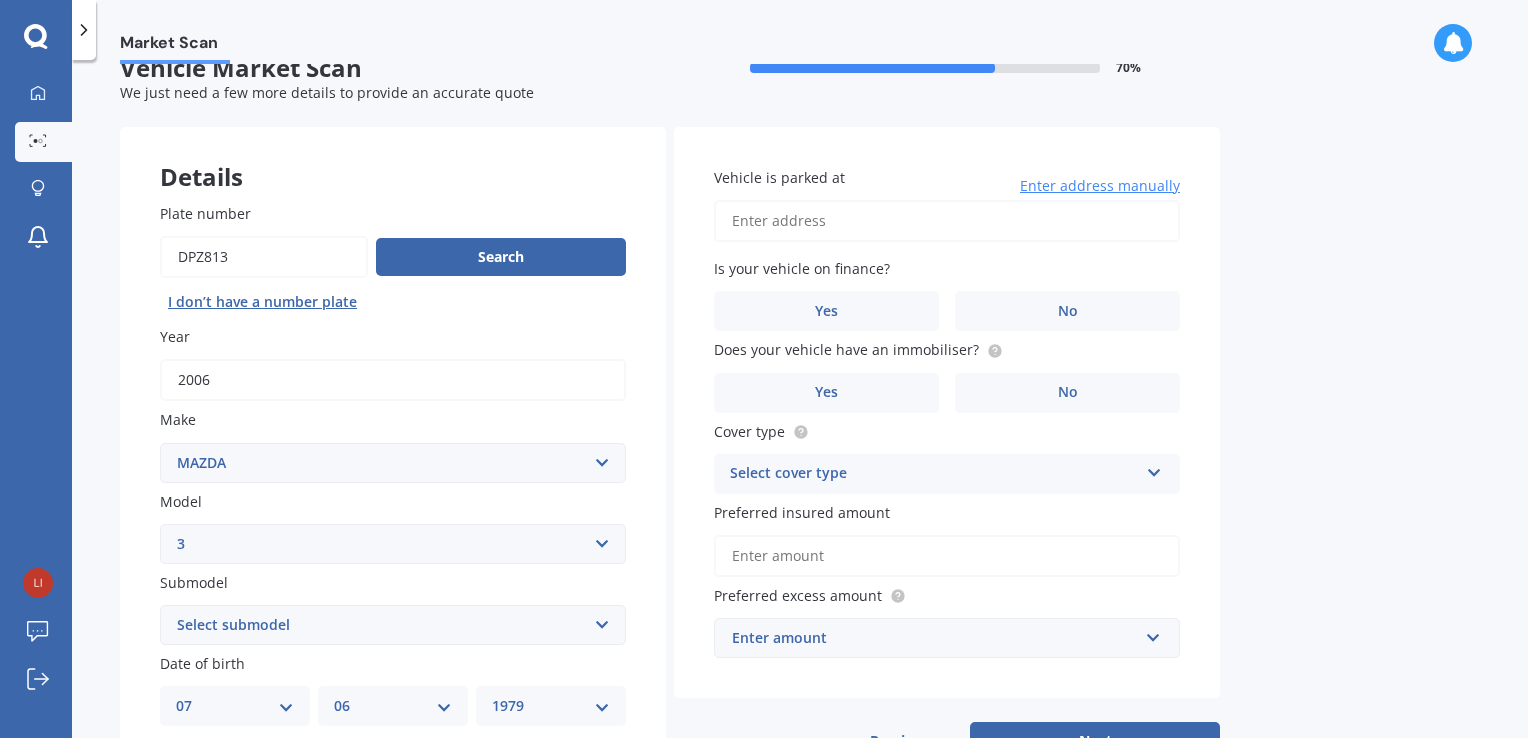 scroll, scrollTop: 0, scrollLeft: 0, axis: both 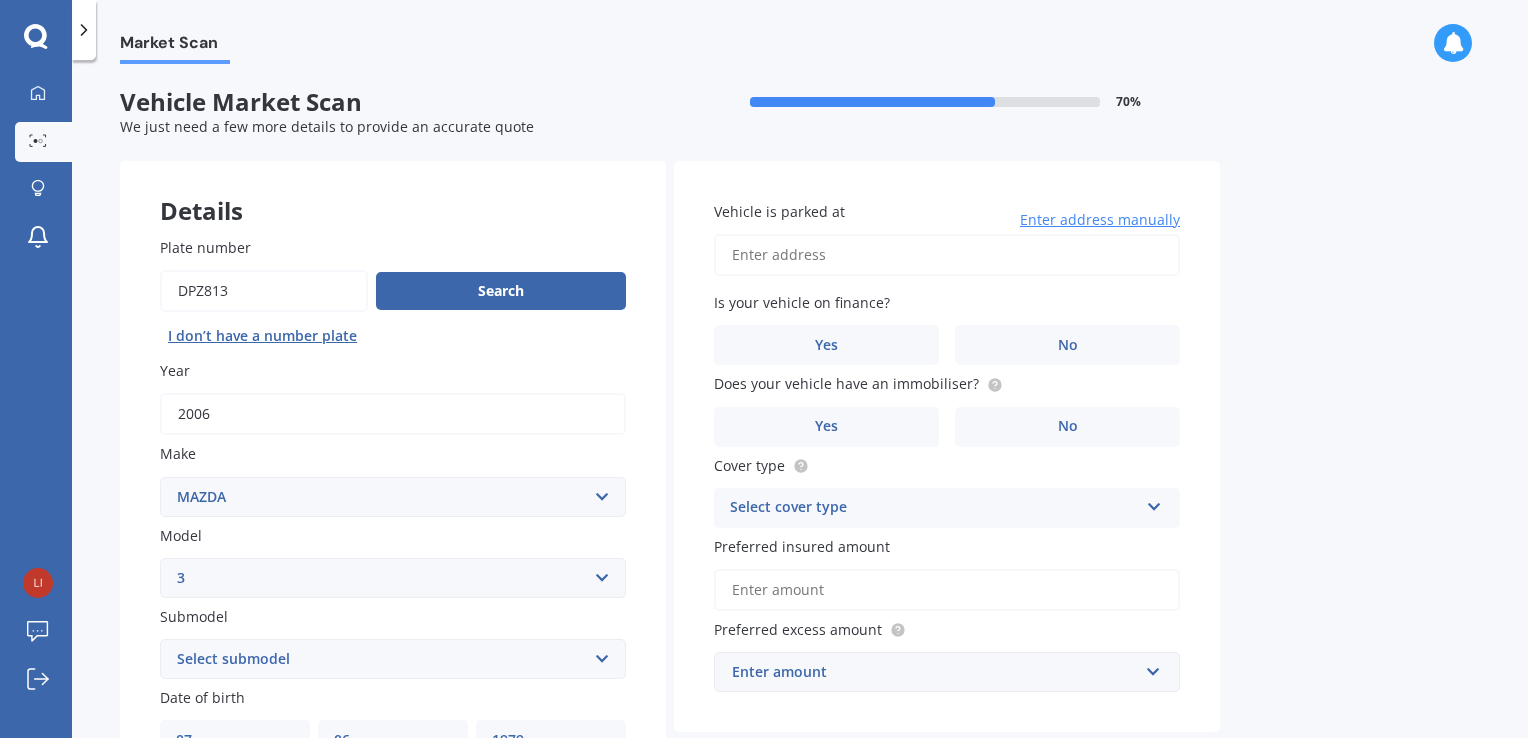 click on "Vehicle is parked at" at bounding box center [947, 255] 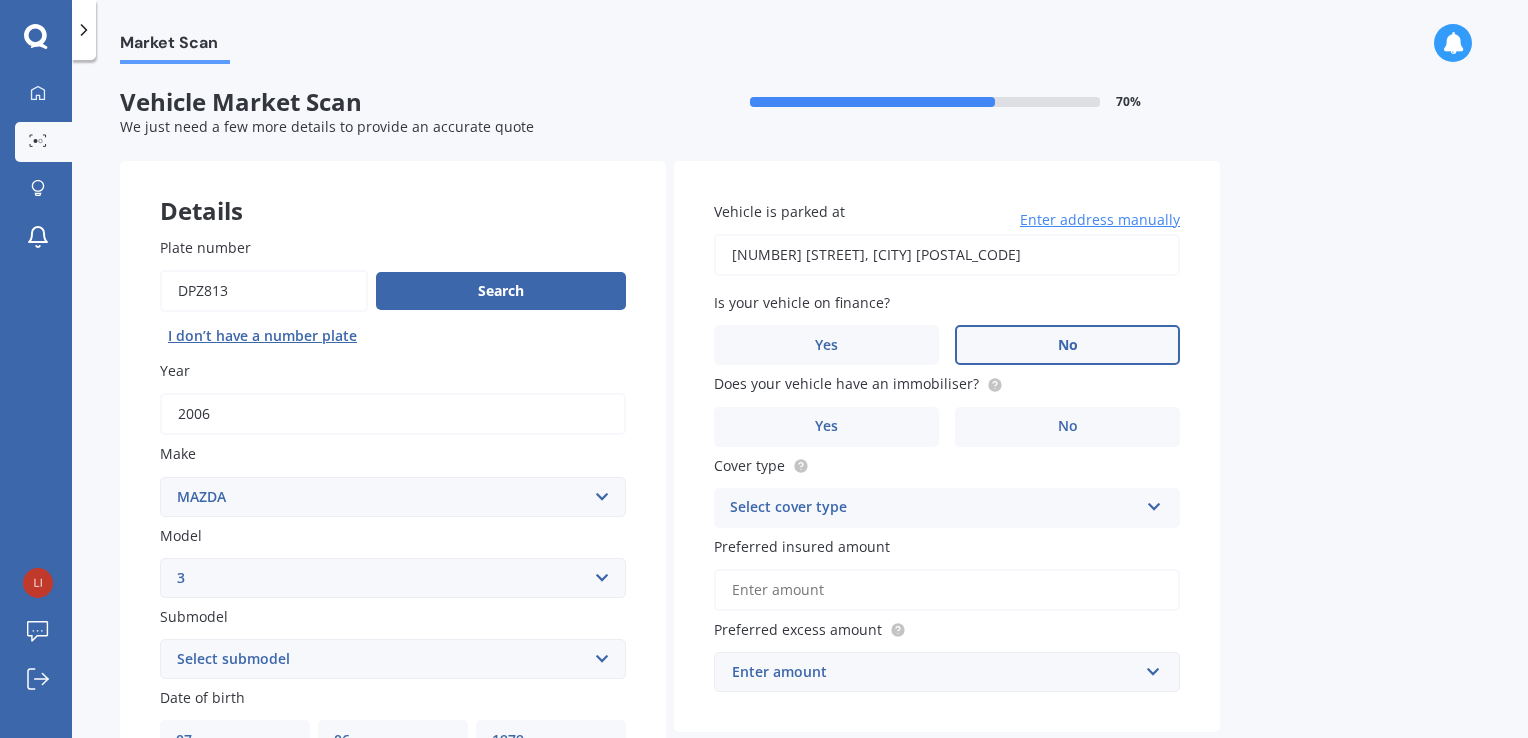 click on "No" at bounding box center [513, 822] 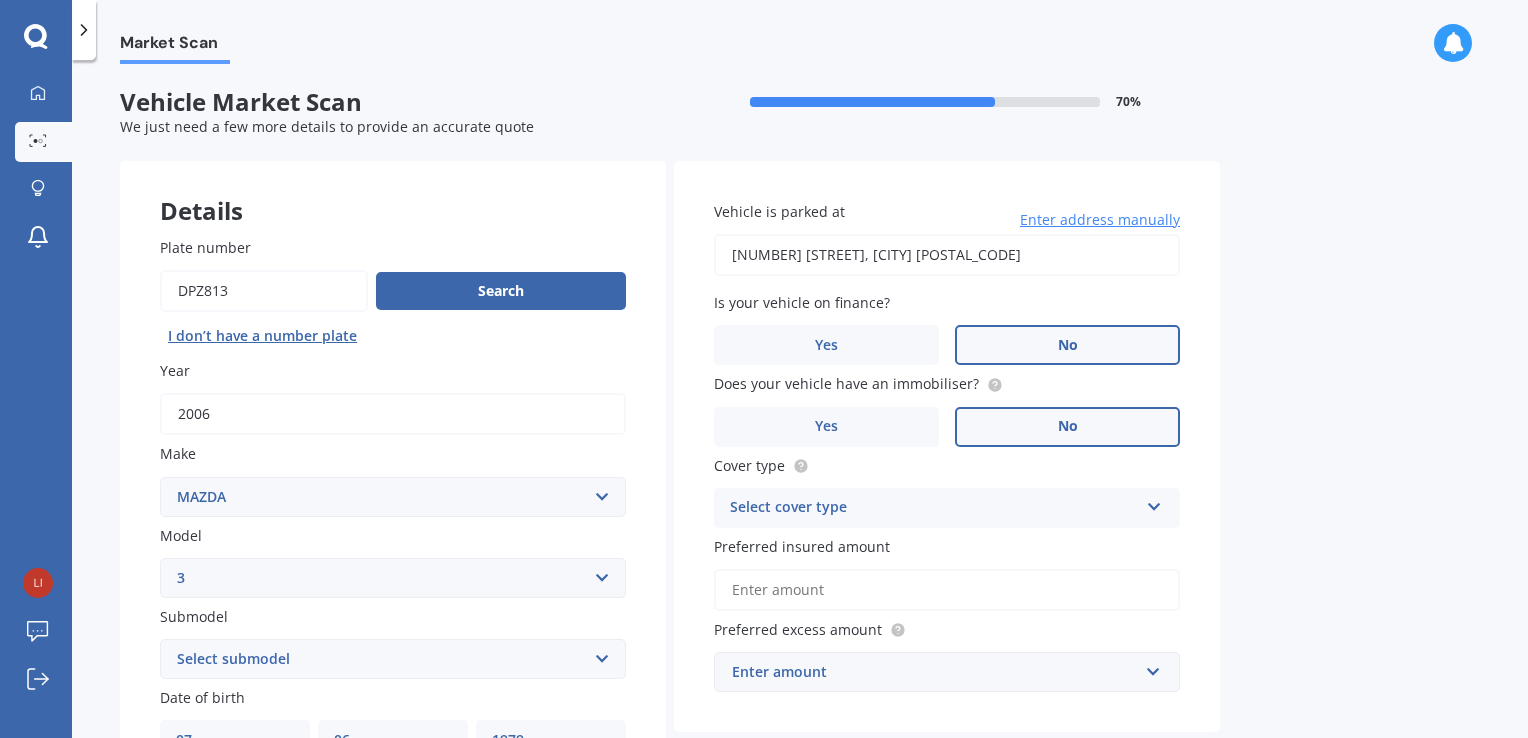 click on "No" at bounding box center (513, 822) 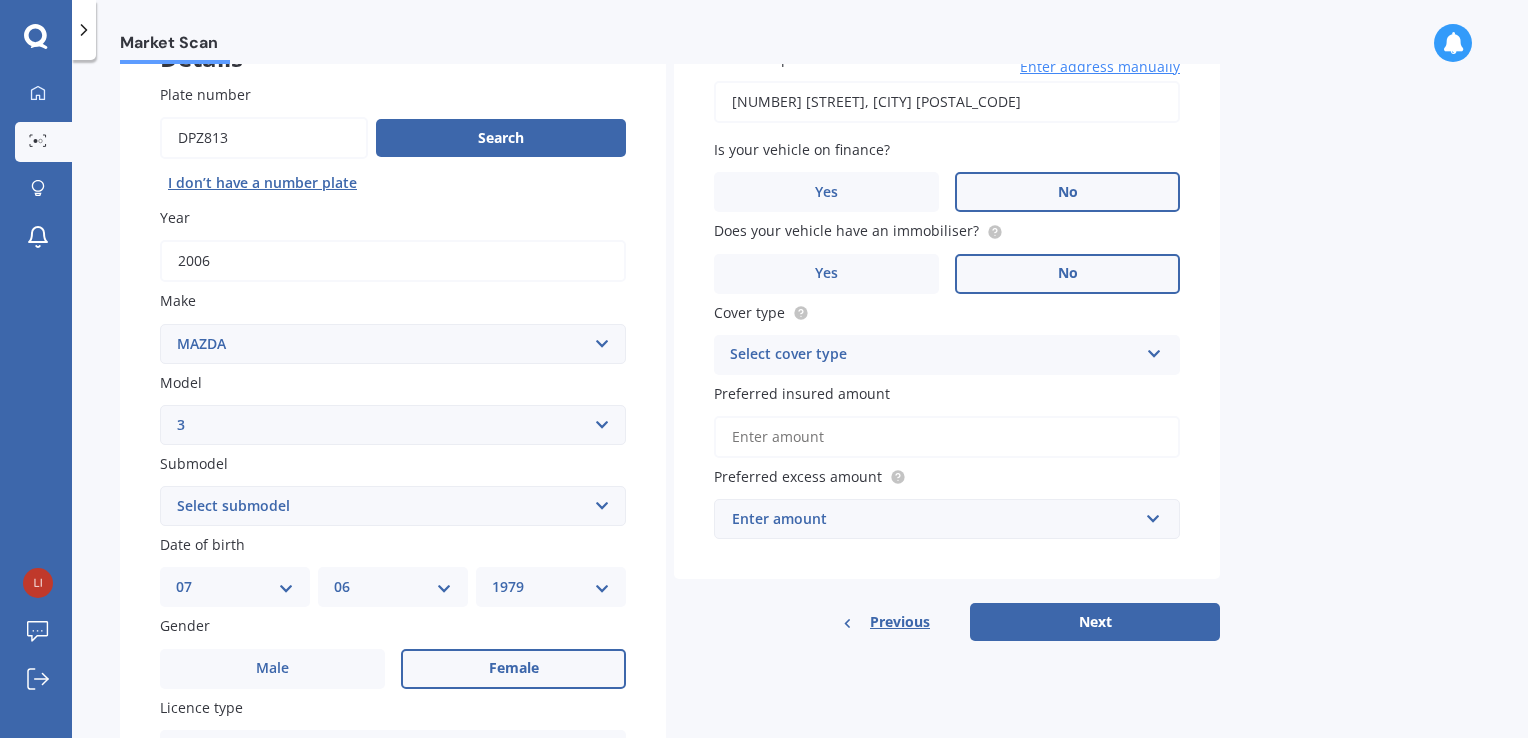 scroll, scrollTop: 200, scrollLeft: 0, axis: vertical 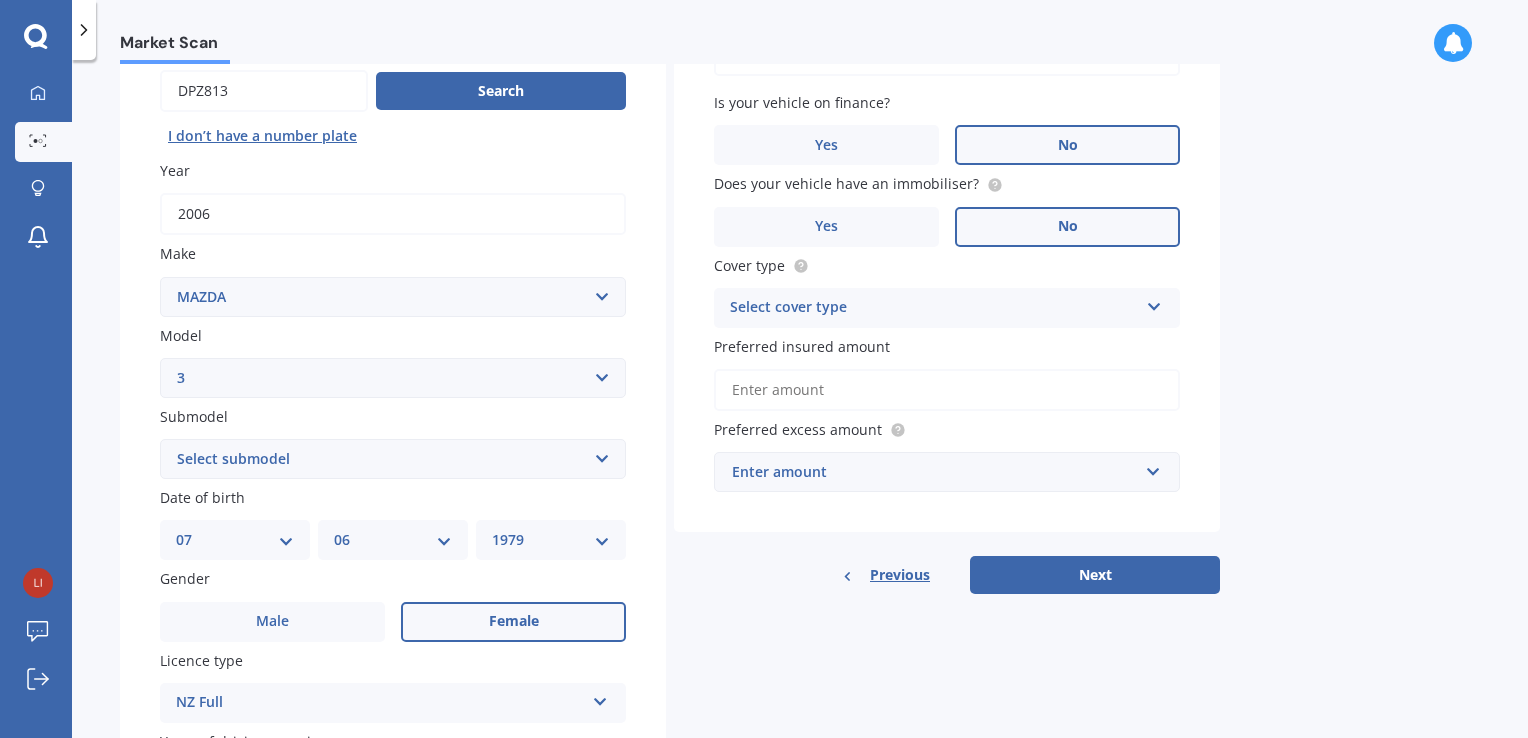 click on "Select cover type" at bounding box center (934, 308) 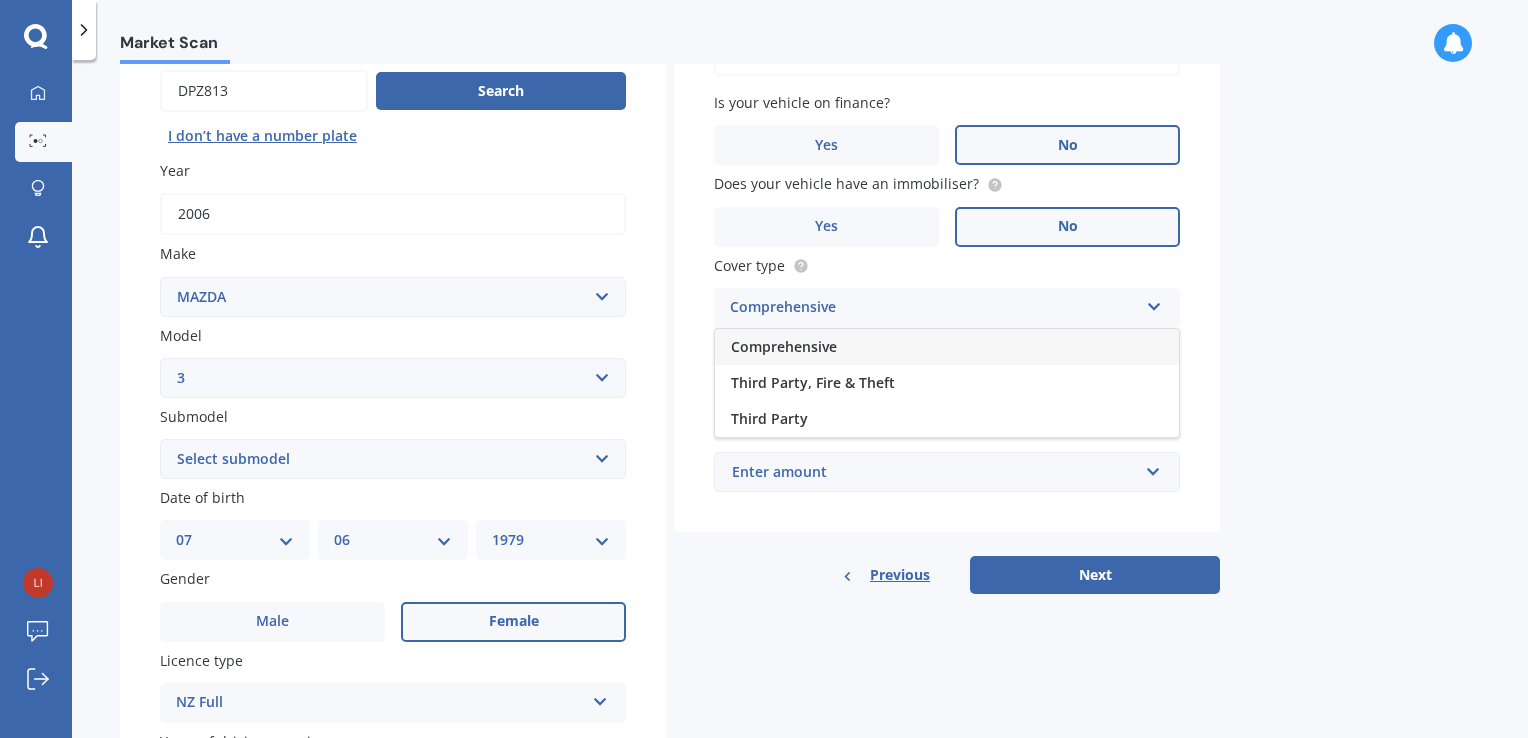 click on "Comprehensive" at bounding box center [947, 347] 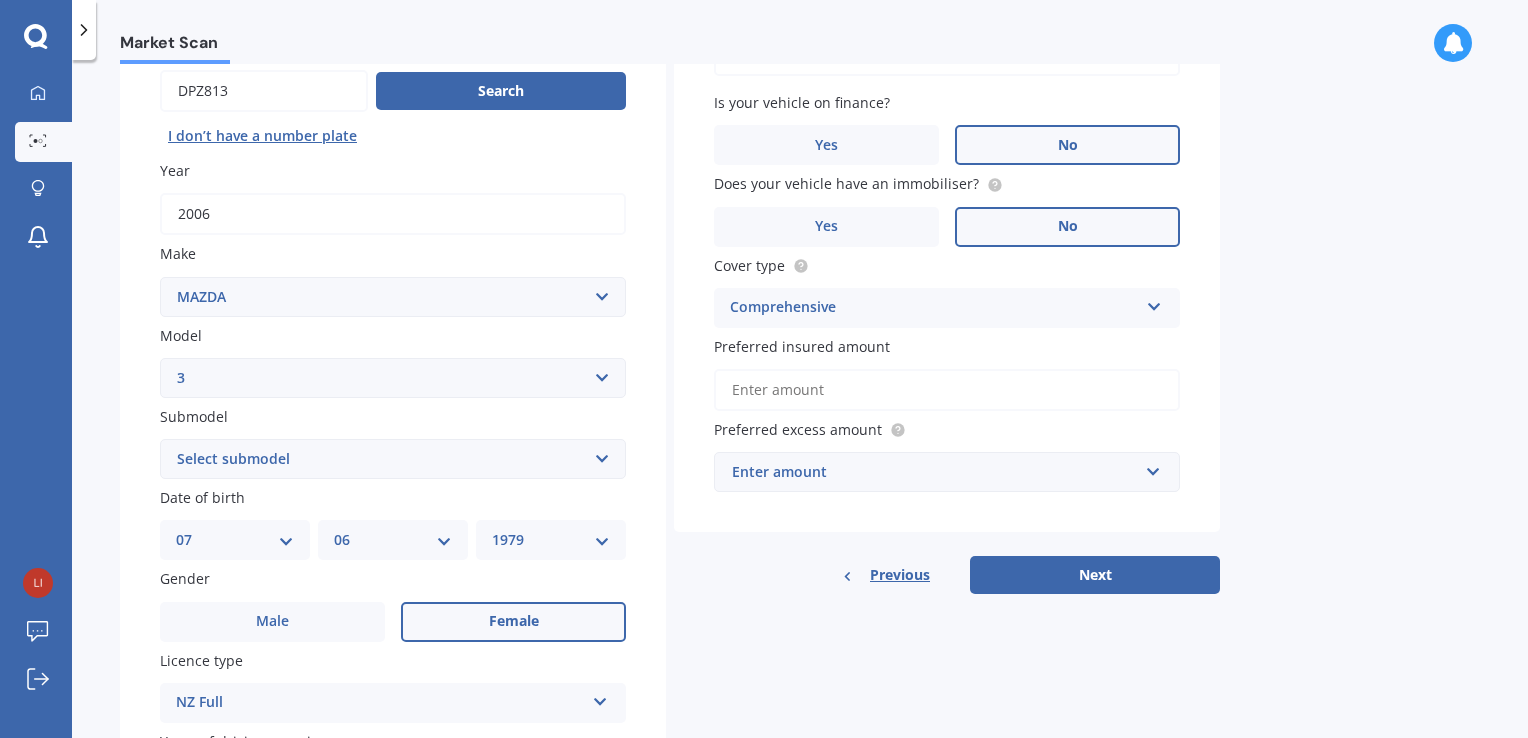 scroll, scrollTop: 300, scrollLeft: 0, axis: vertical 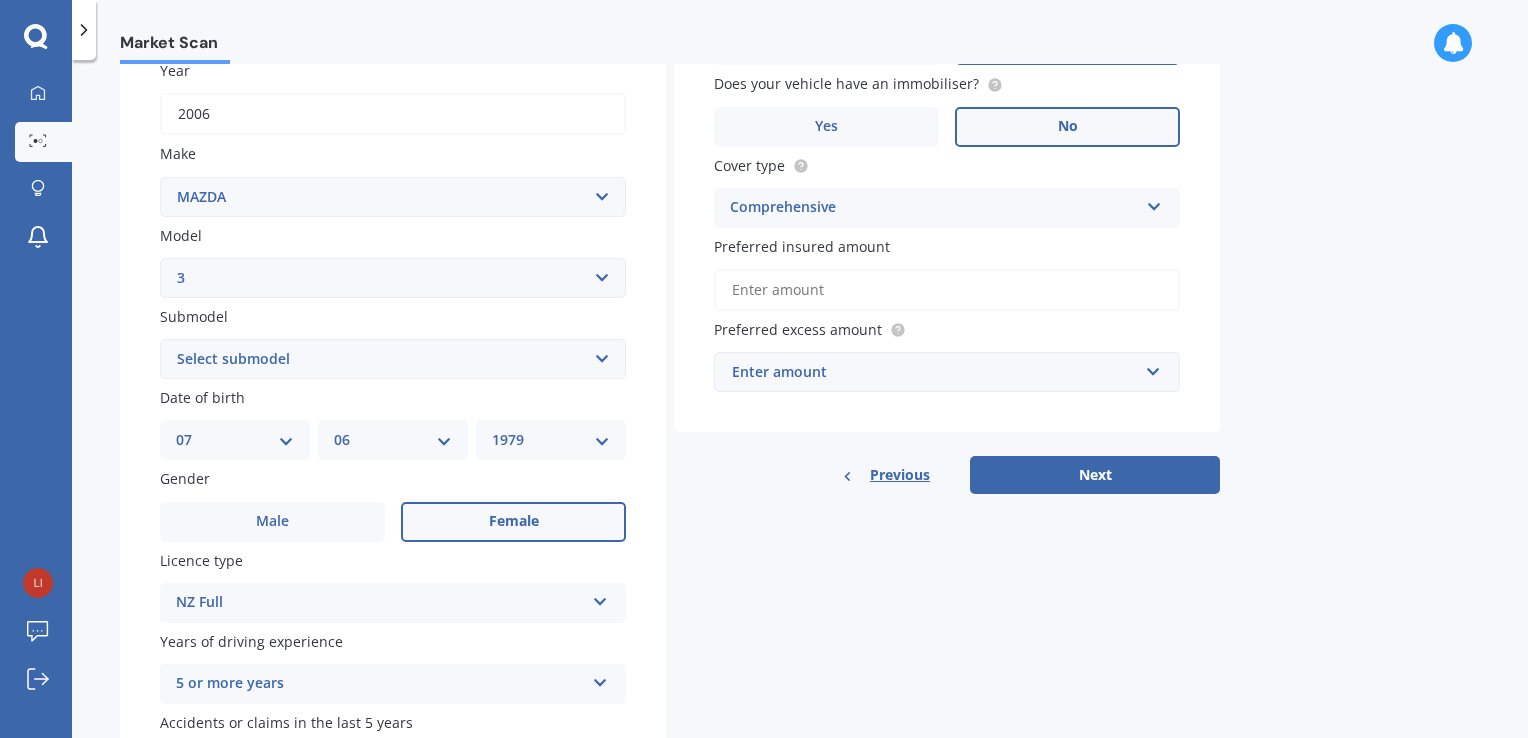 click on "Preferred insured amount" at bounding box center [947, 290] 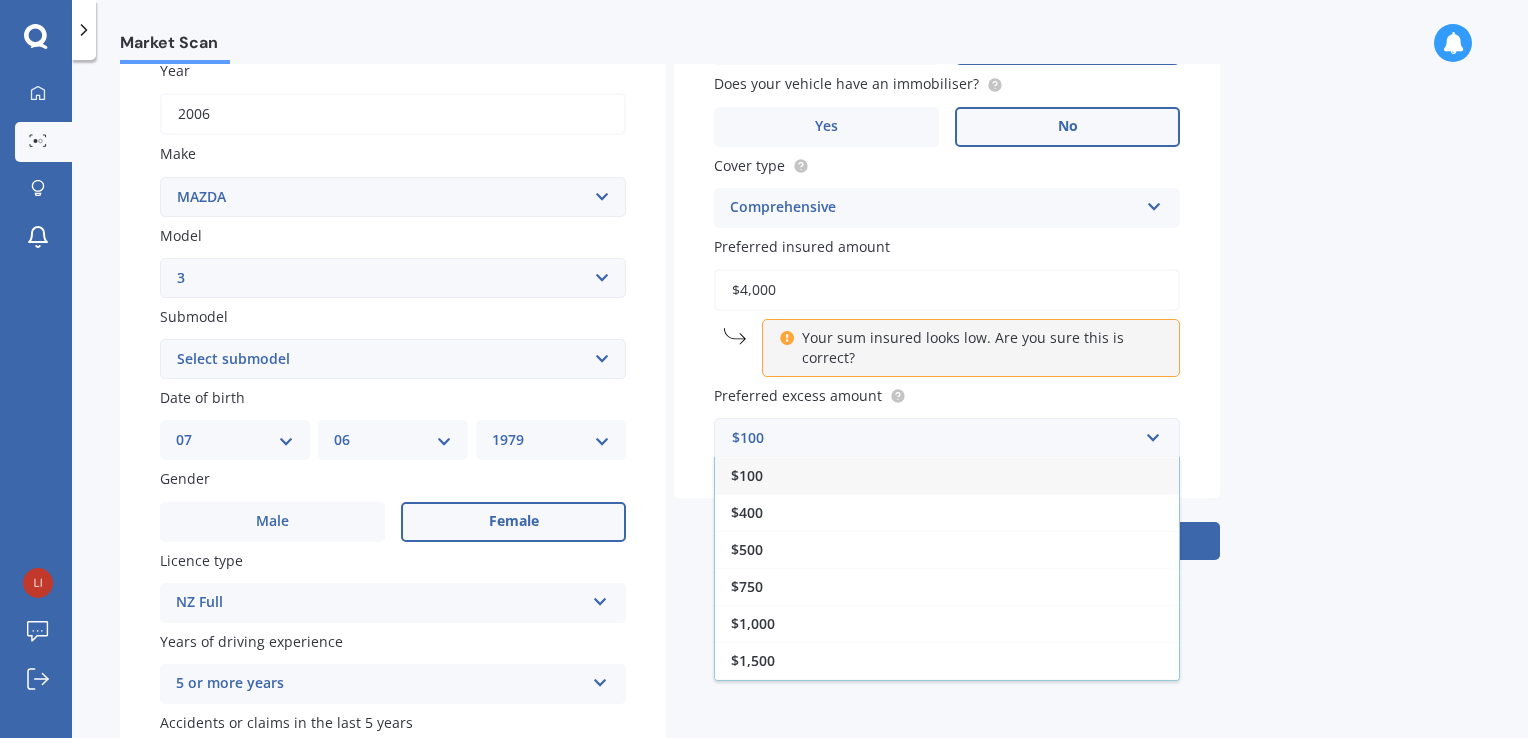 click on "Market Scan Vehicle Market Scan 70 % We just need a few more details to provide an accurate quote Details Plate number Search I don’t have a number plate Year 2006 Make Select make AC ALFA ROMEO ASTON MARTIN AUDI AUSTIN BEDFORD Bentley BMW BYD CADILLAC CAN-AM CHERY CHEVROLET CHRYSLER Citroen CRUISEAIR CUPRA DAEWOO DAIHATSU DAIMLER DAMON DIAHATSU DODGE EXOCET FACTORY FIVE FERRARI FIAT Fiord FLEETWOOD FORD FOTON FRASER GEELY GENESIS GEORGIE BOY GMC GREAT WALL GWM HAVAL HILLMAN HINO HOLDEN HOLIDAY RAMBLER HONDA HUMMER HYUNDAI INFINITI ISUZU IVECO JAC JAECOO JAGUAR JEEP KGM KIA LADA LAMBORGHINI LANCIA LANDROVER LDV LEXUS LINCOLN LOTUS LUNAR M.G M.G. MAHINDRA MASERATI MAZDA MCLAREN MERCEDES AMG Mercedes Benz MERCEDES-AMG MERCURY MINI MITSUBISHI MORGAN MORRIS NEWMAR NISSAN OMODA OPEL OXFORD PEUGEOT Plymouth Polestar PONTIAC PORSCHE PROTON RAM Range Rover Rayne RENAULT ROLLS ROYCE ROVER SAAB SATURN SEAT SHELBY SKODA SMART SSANGYONG SUBARU SUZUKI TATA TESLA TIFFIN Toyota TRIUMPH TVR Vauxhall VOLKSWAGEN VOLVO ZX 121" at bounding box center (800, 403) 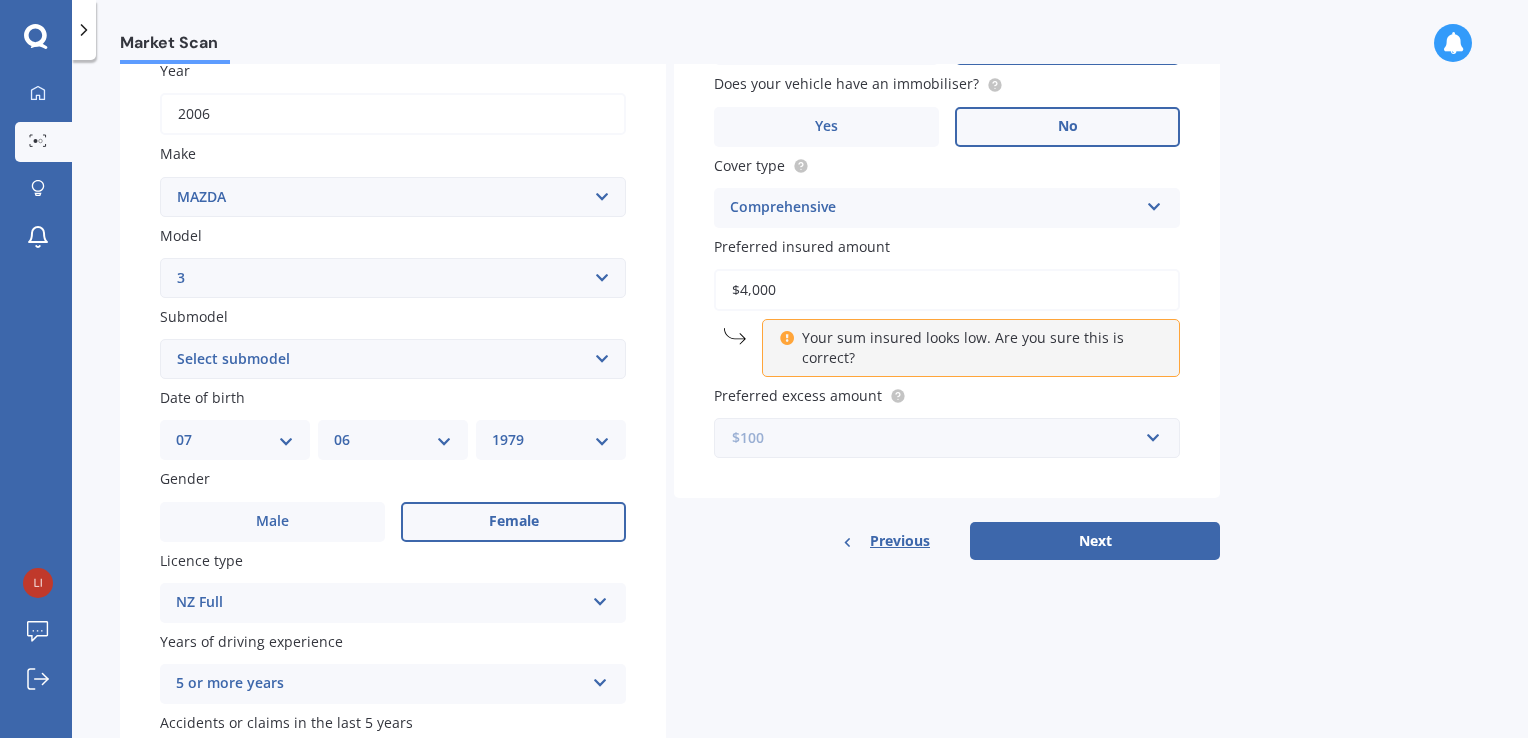 click at bounding box center (940, 438) 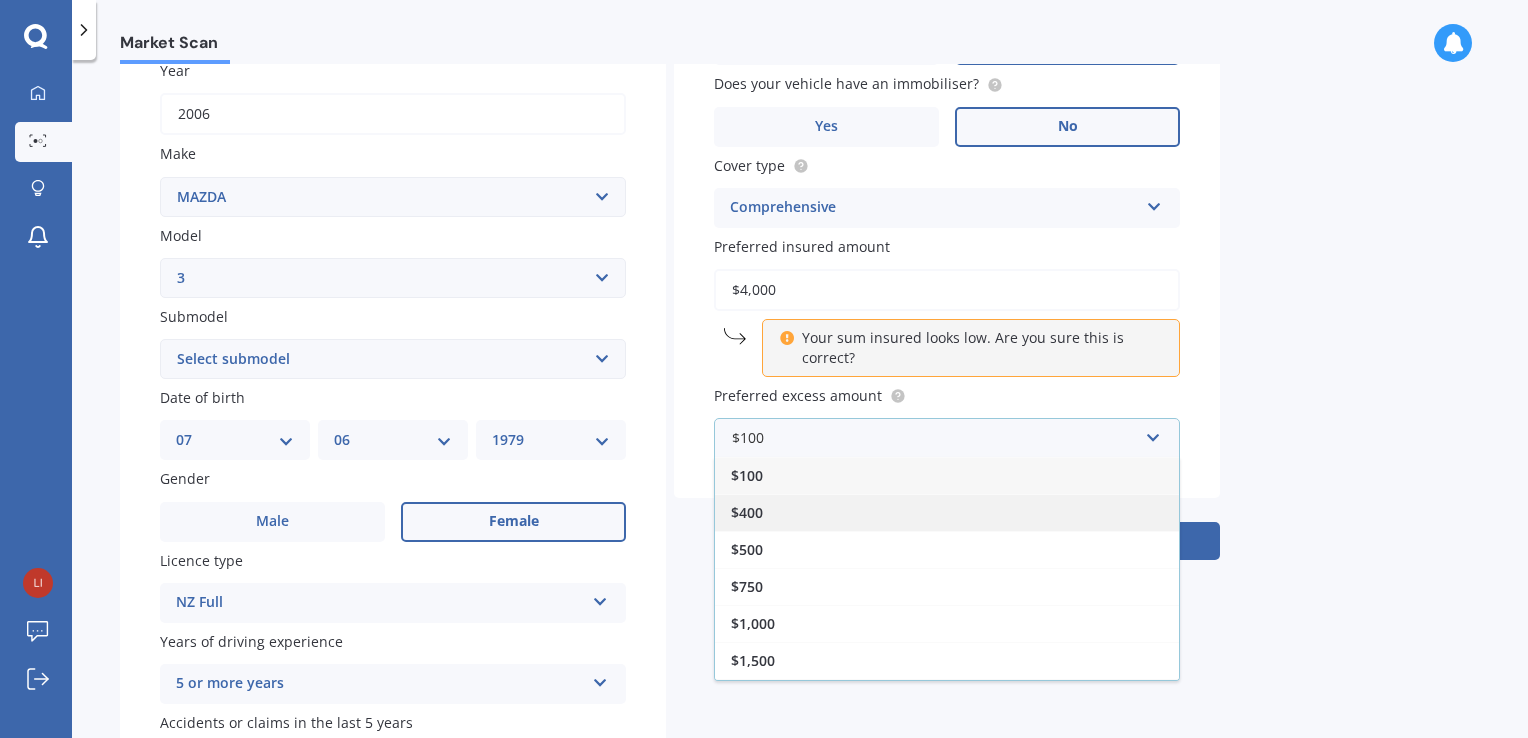click on "$400" at bounding box center [947, 512] 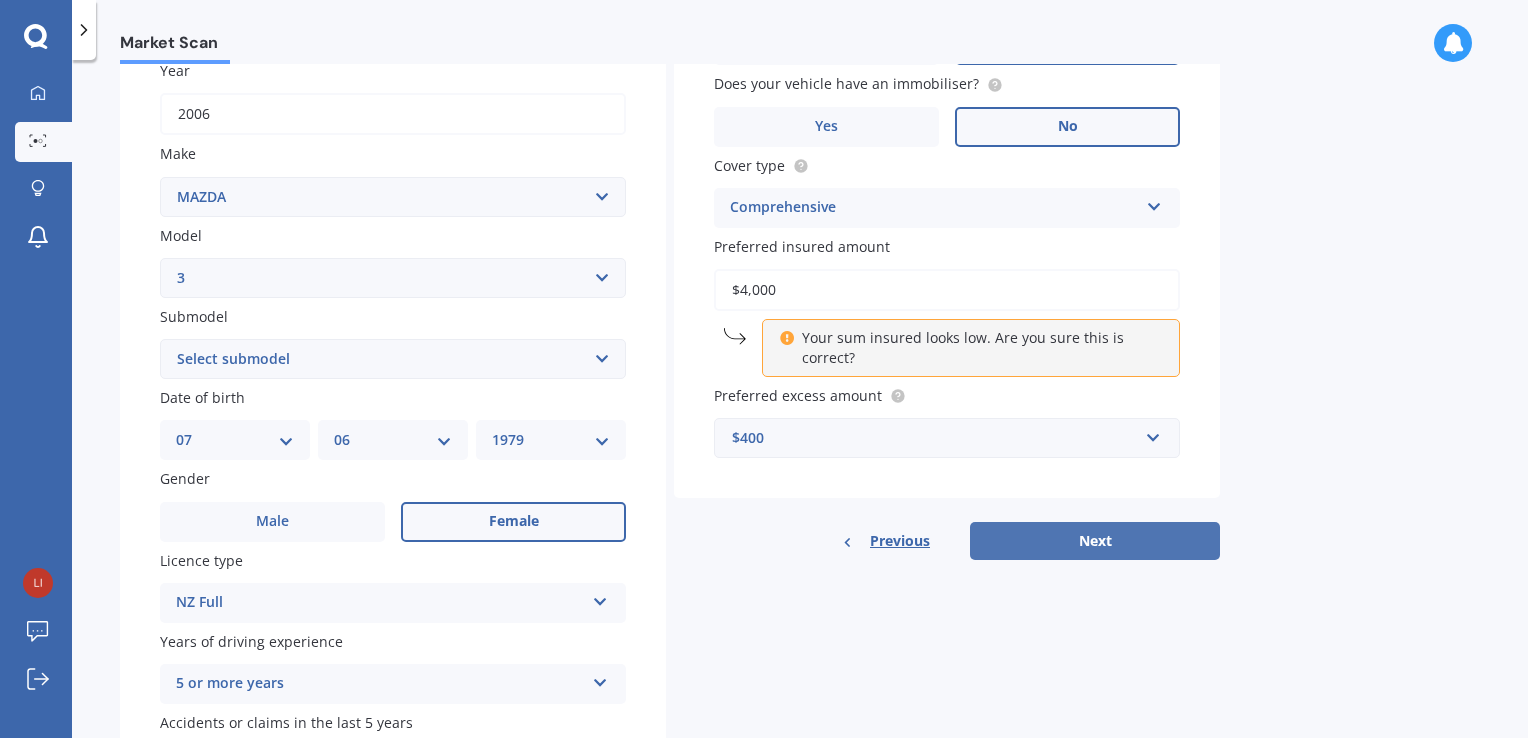 click on "Next" at bounding box center (1095, 541) 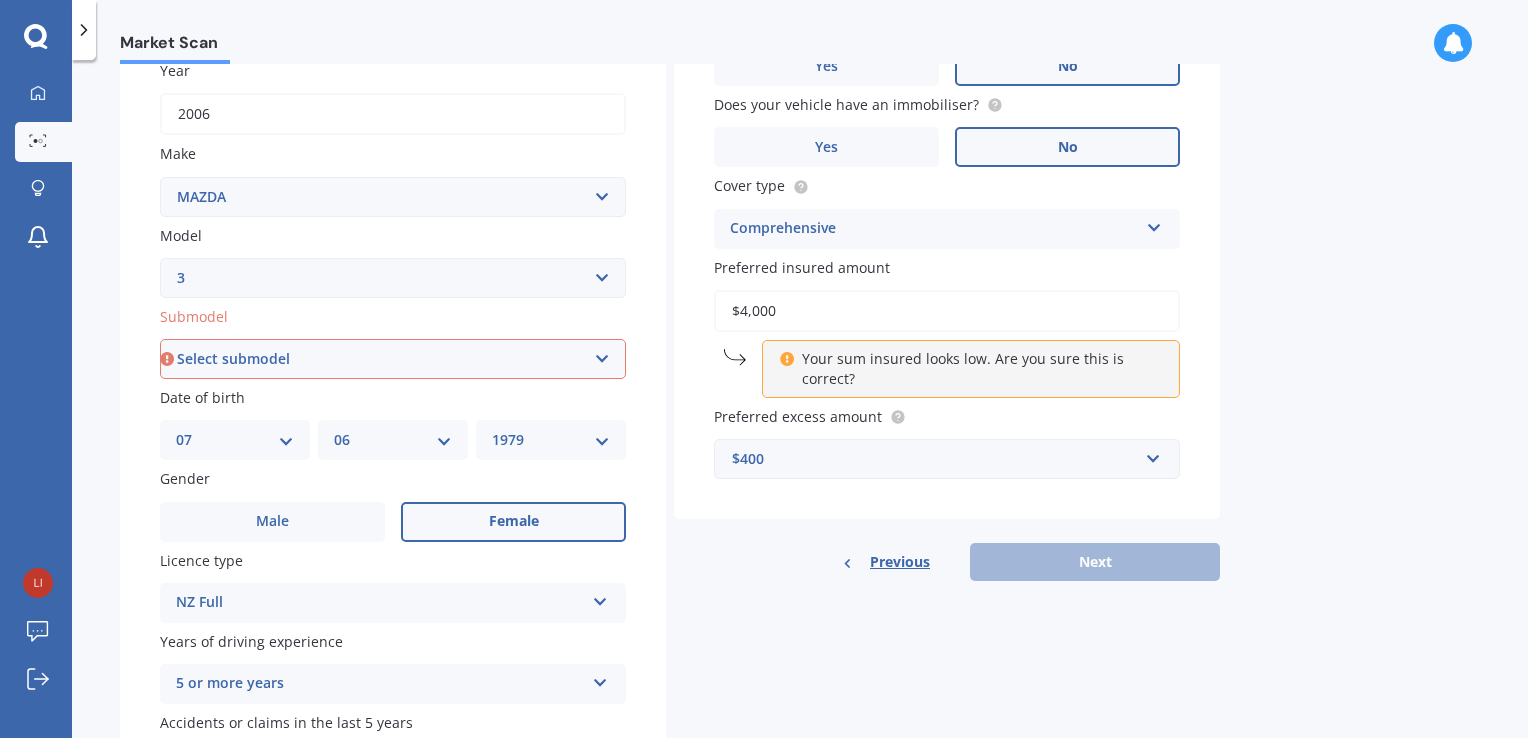 click at bounding box center [786, 356] 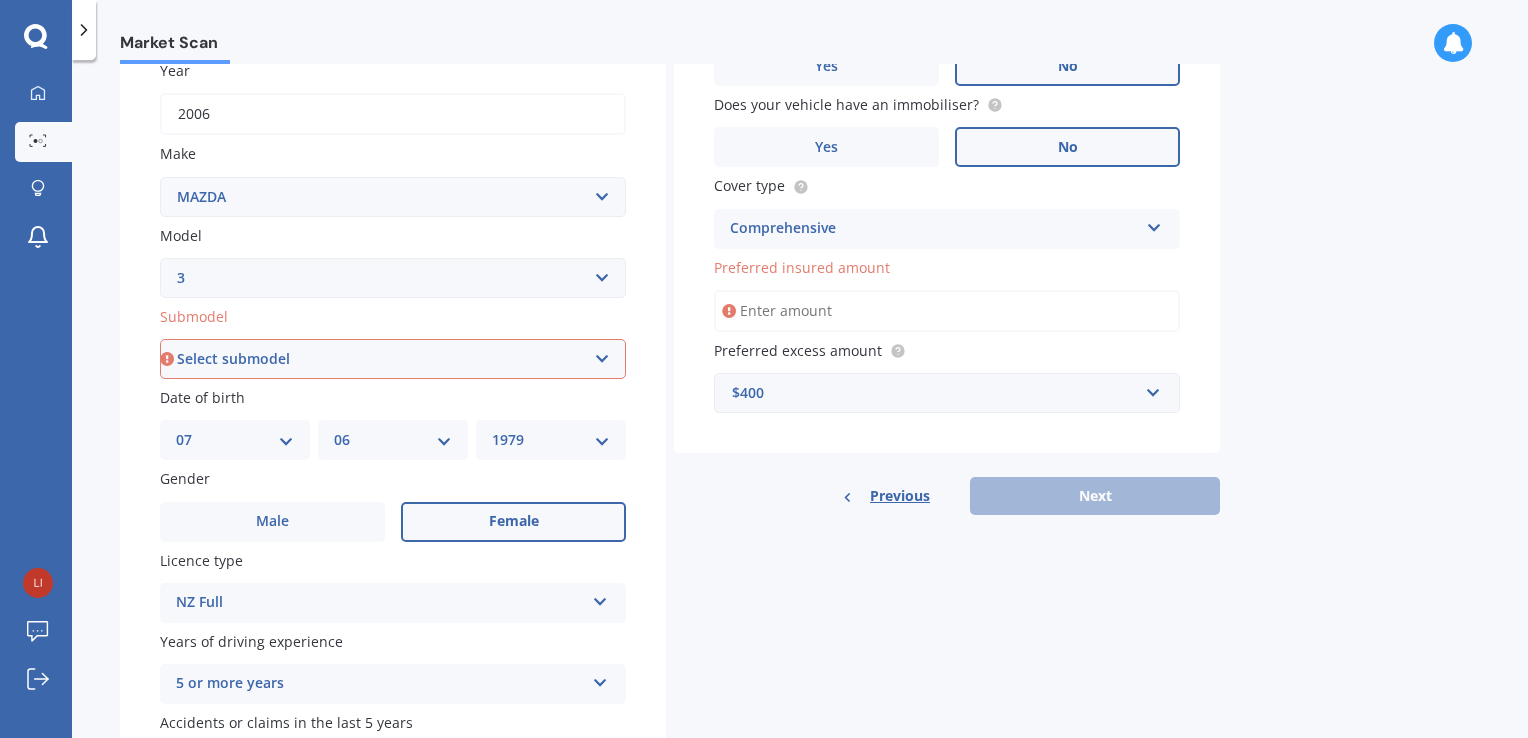 click on "Preferred insured amount" at bounding box center (947, 311) 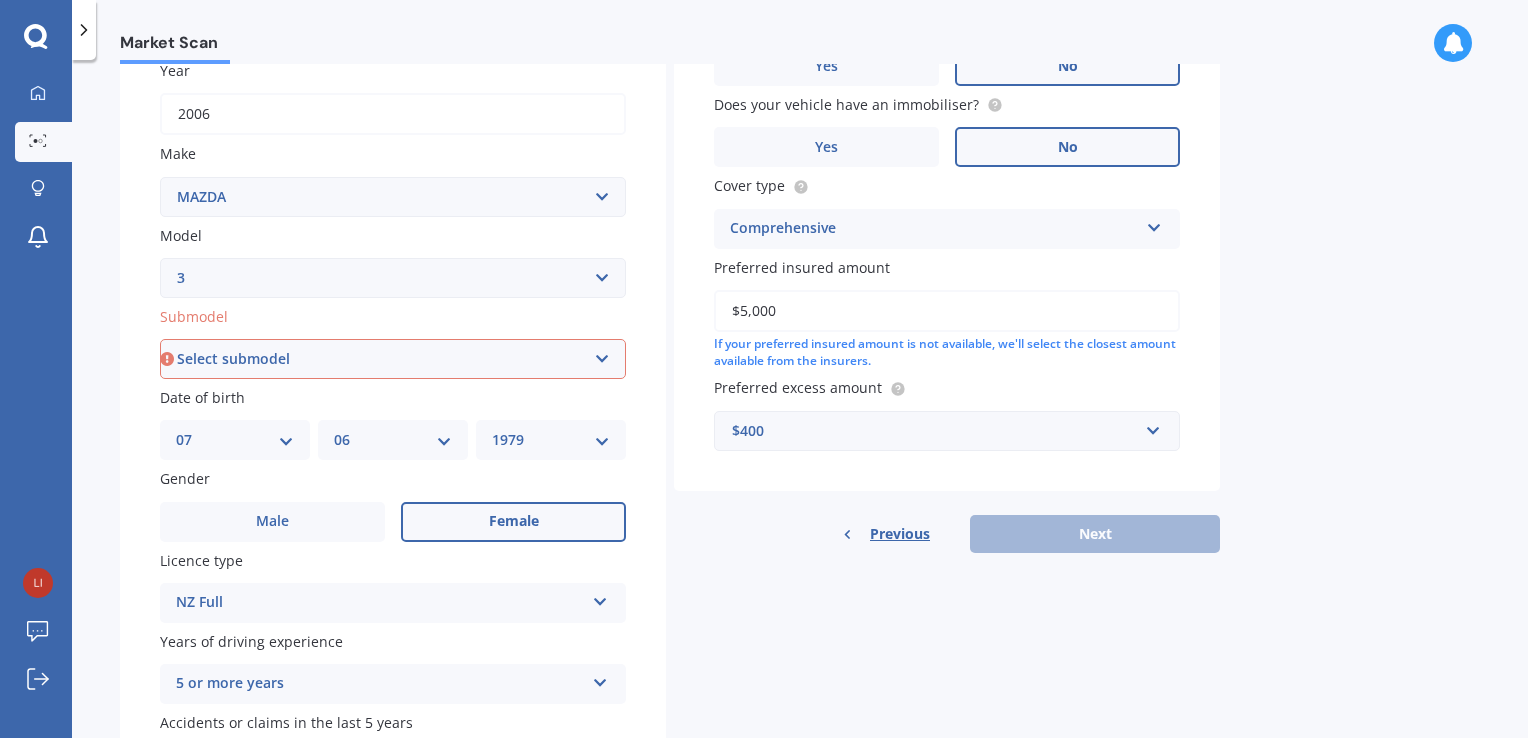 type on "$5,000" 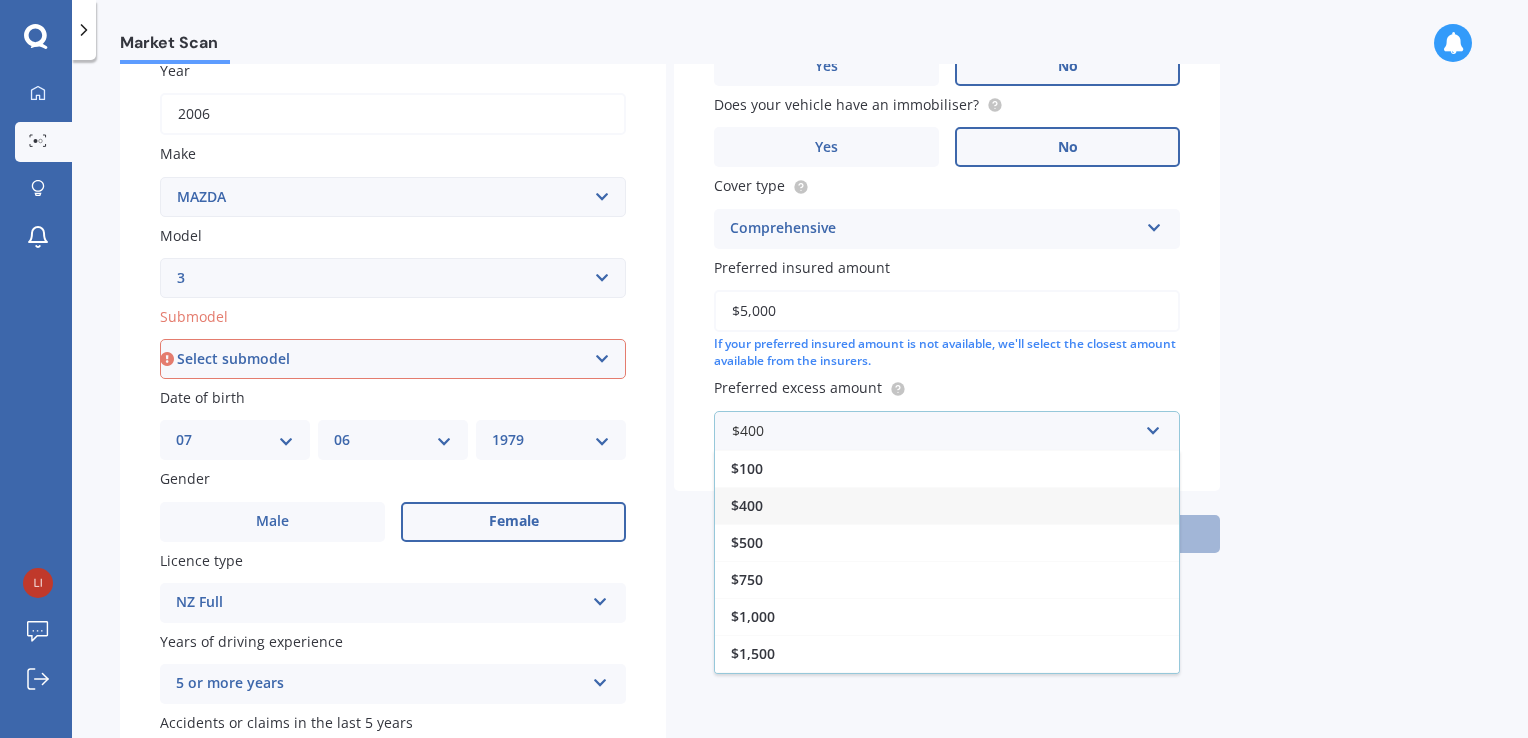 click on "$400" at bounding box center [747, 505] 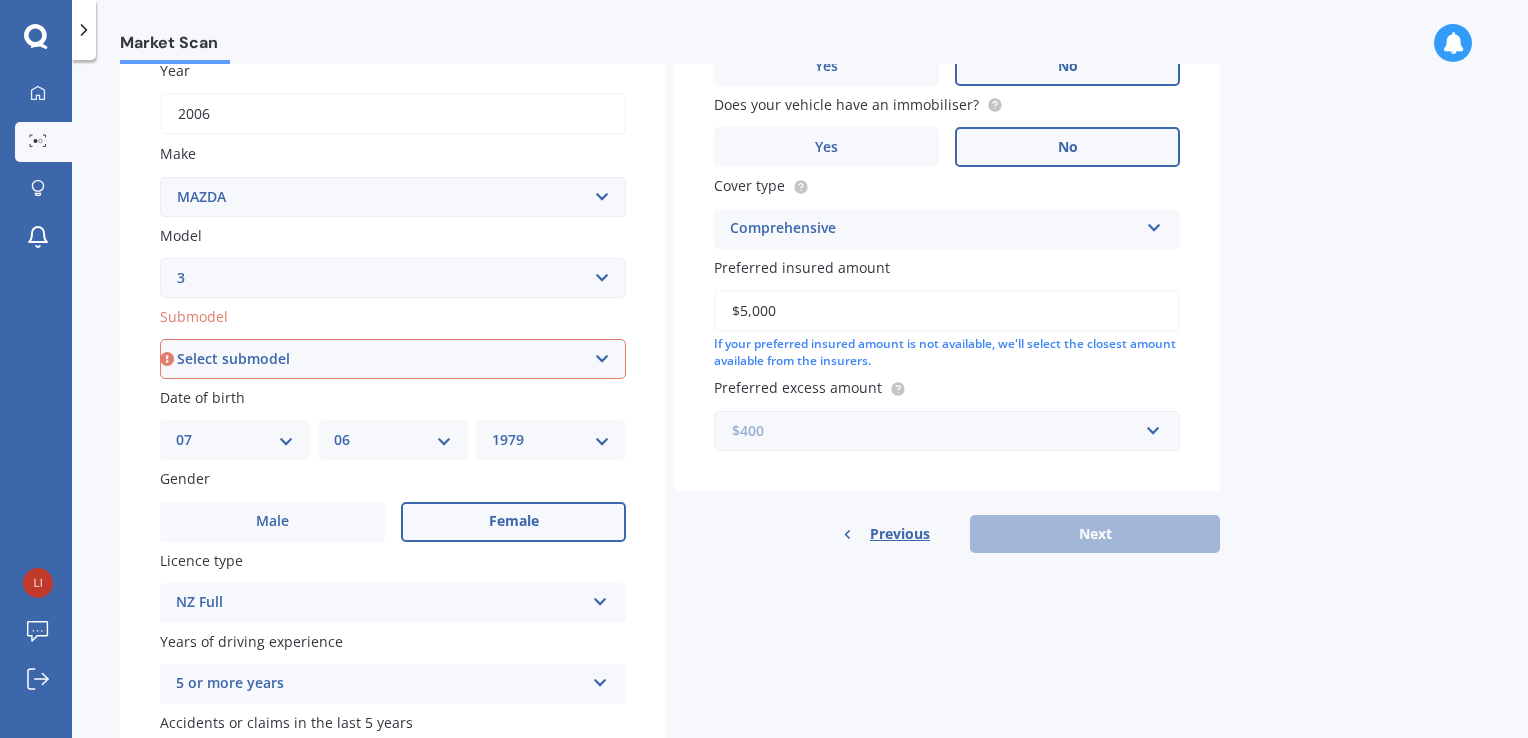 click at bounding box center [940, 431] 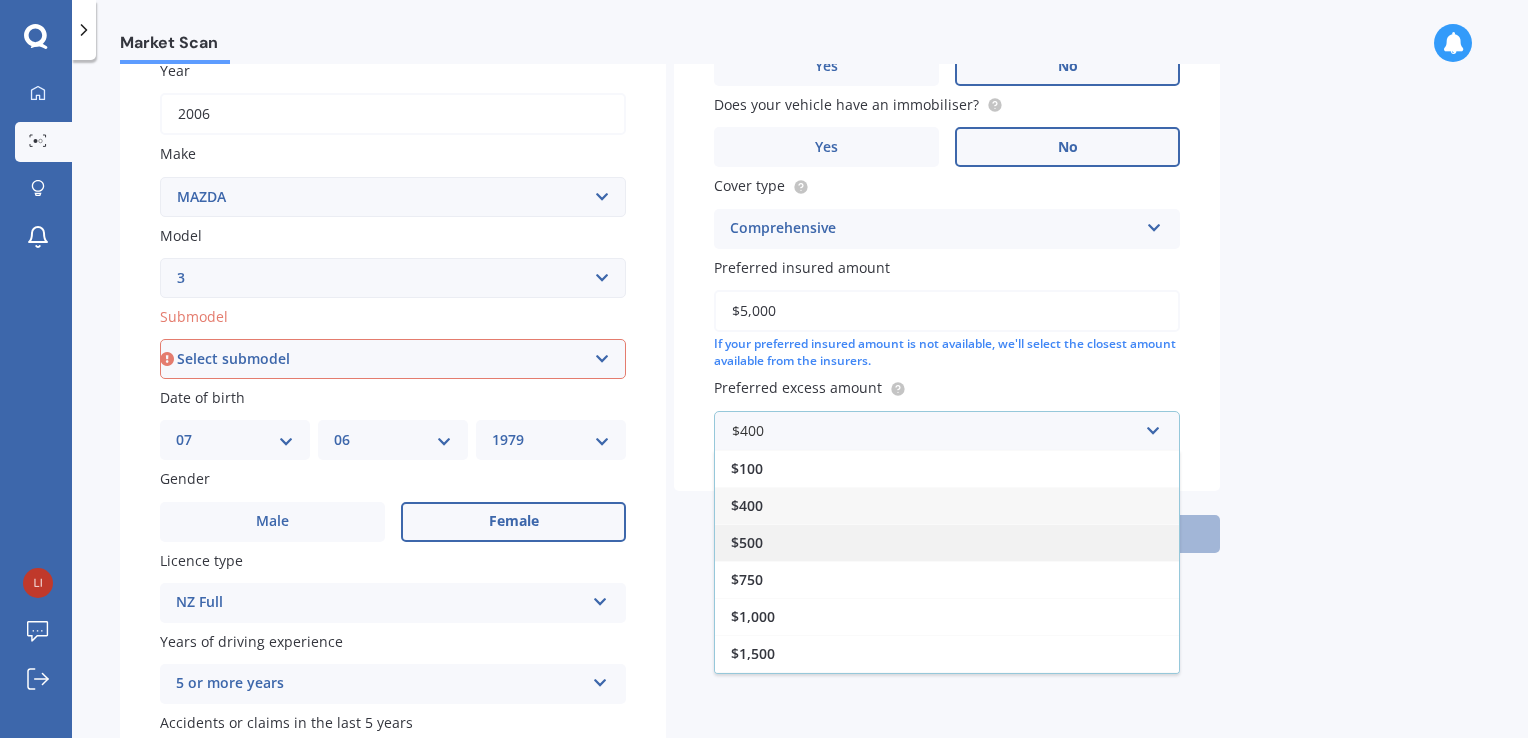 click on "$500" at bounding box center [947, 542] 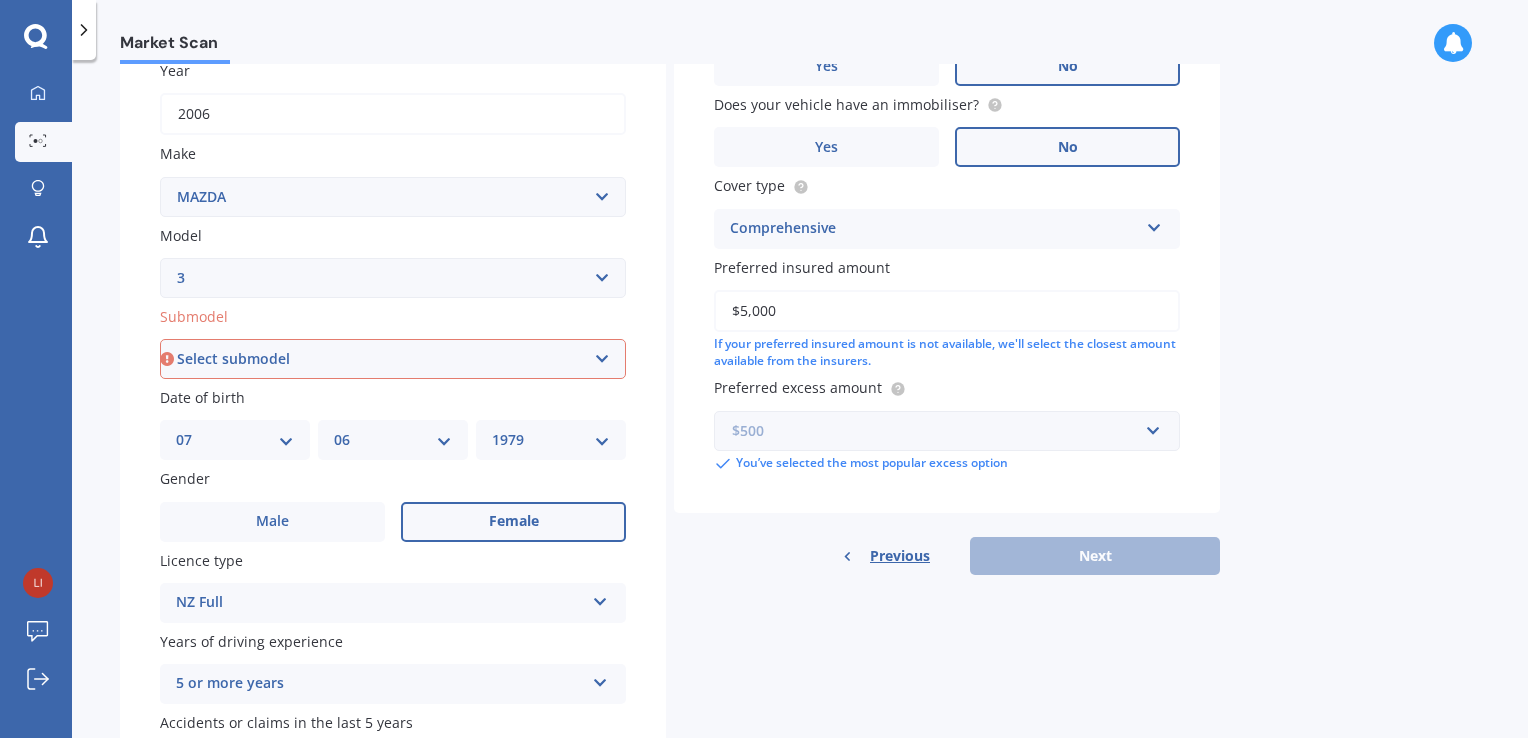 click at bounding box center (940, 431) 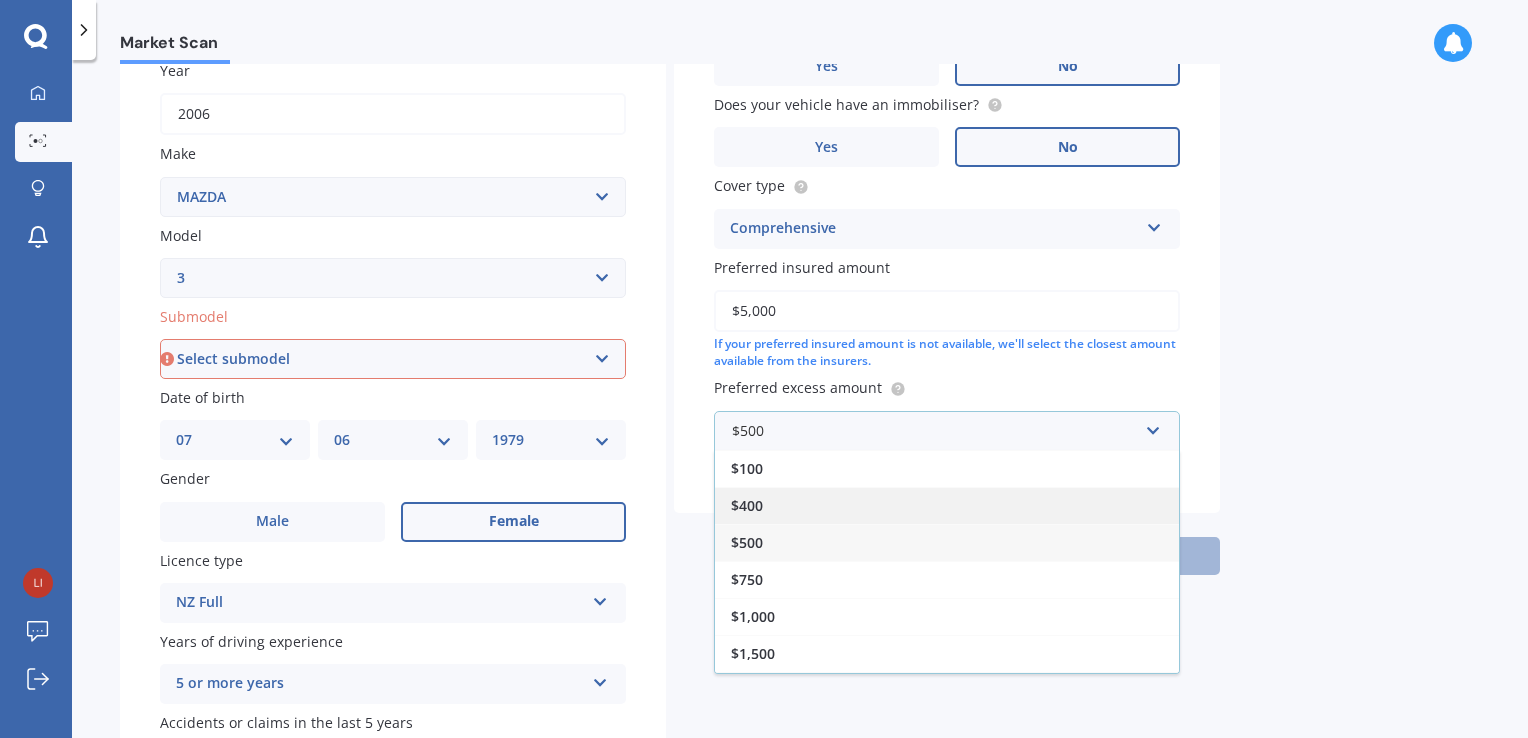 click on "$400" at bounding box center (947, 505) 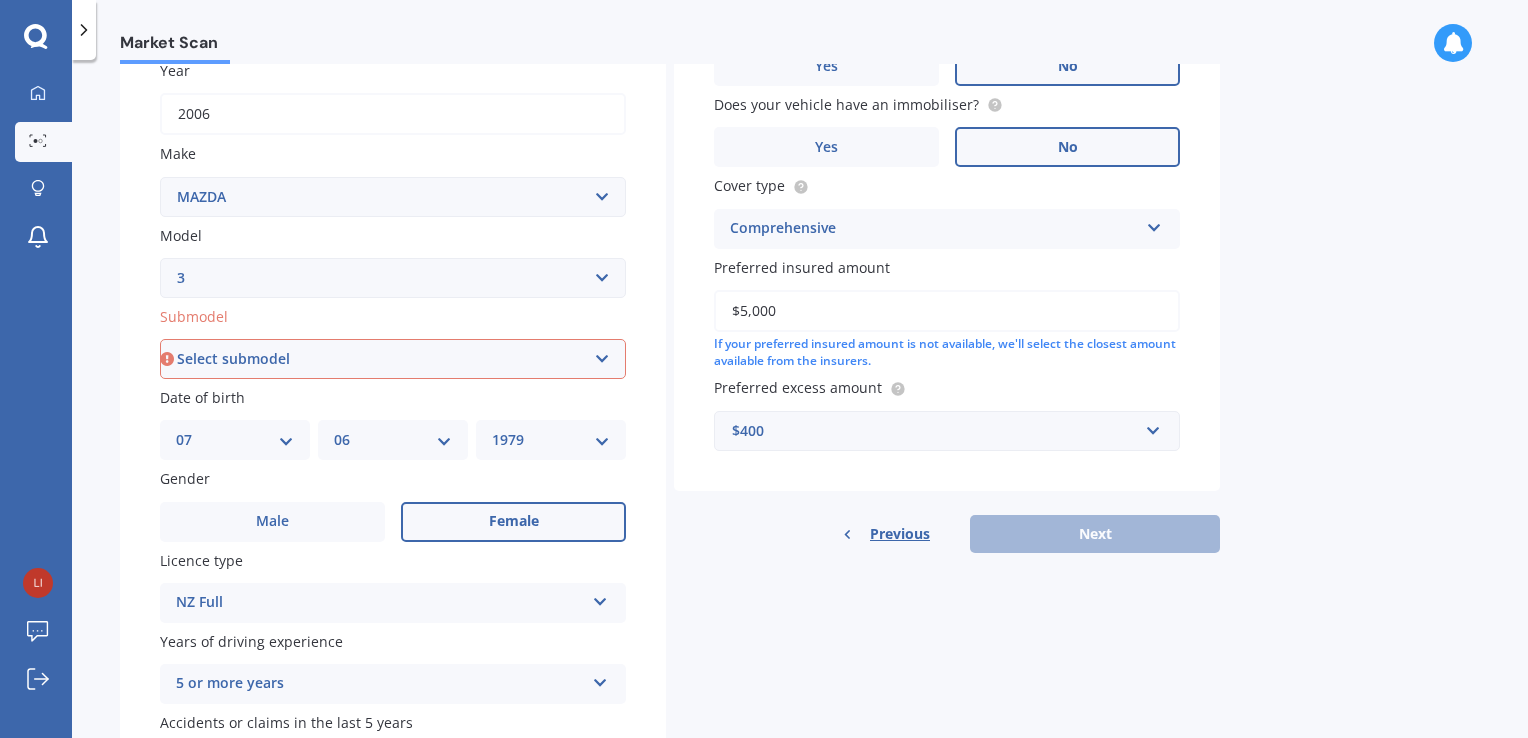 click on "Previous Next" at bounding box center (947, 534) 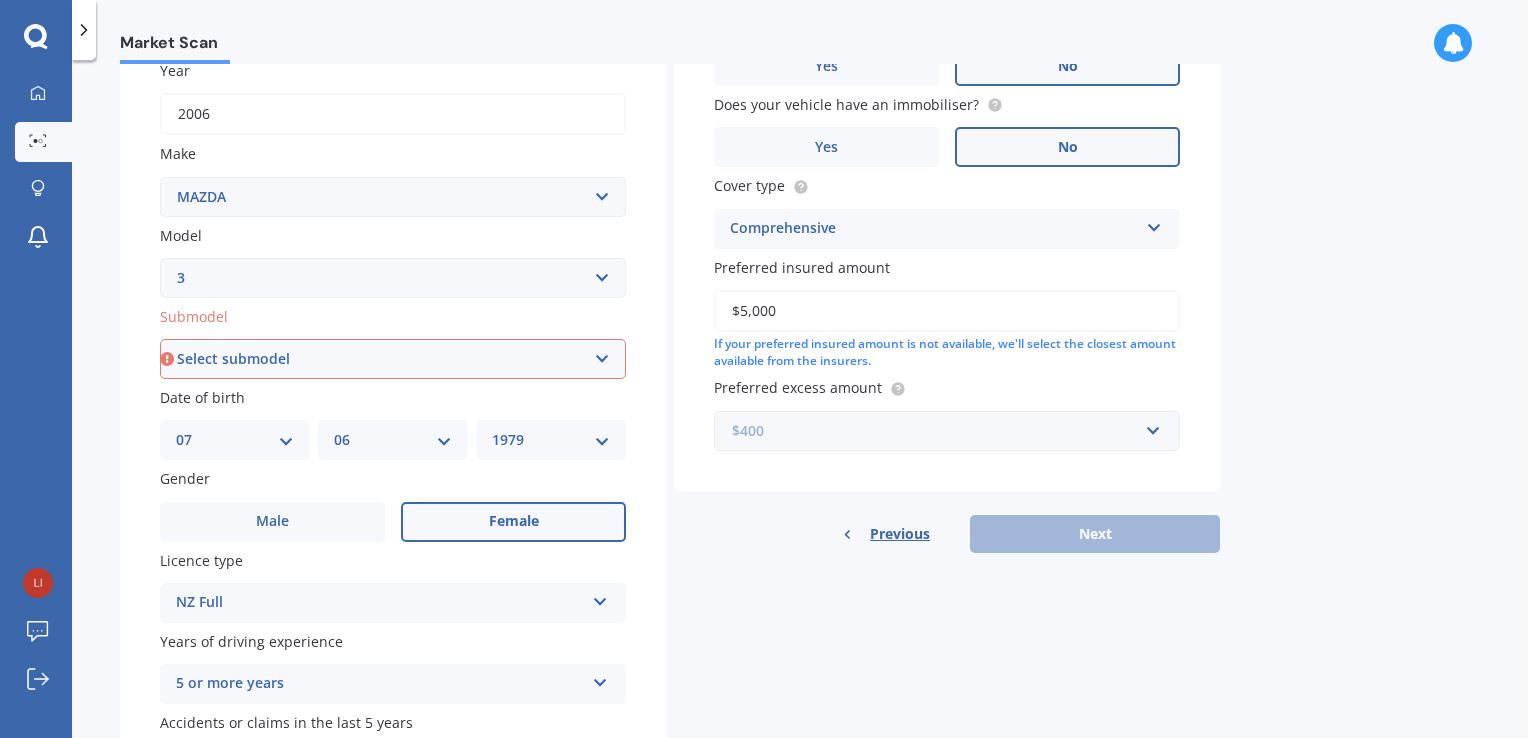 click at bounding box center (940, 431) 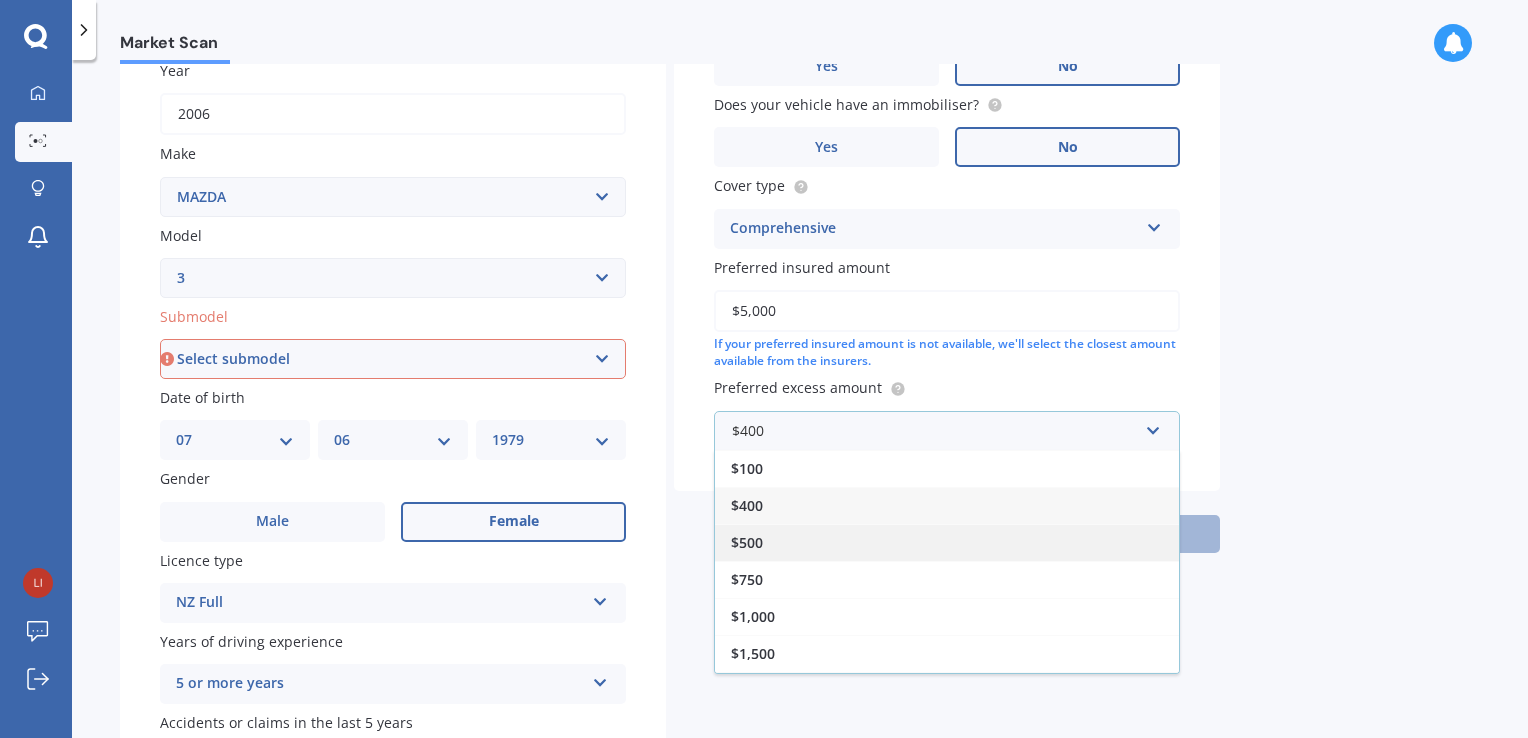click on "$500" at bounding box center [947, 542] 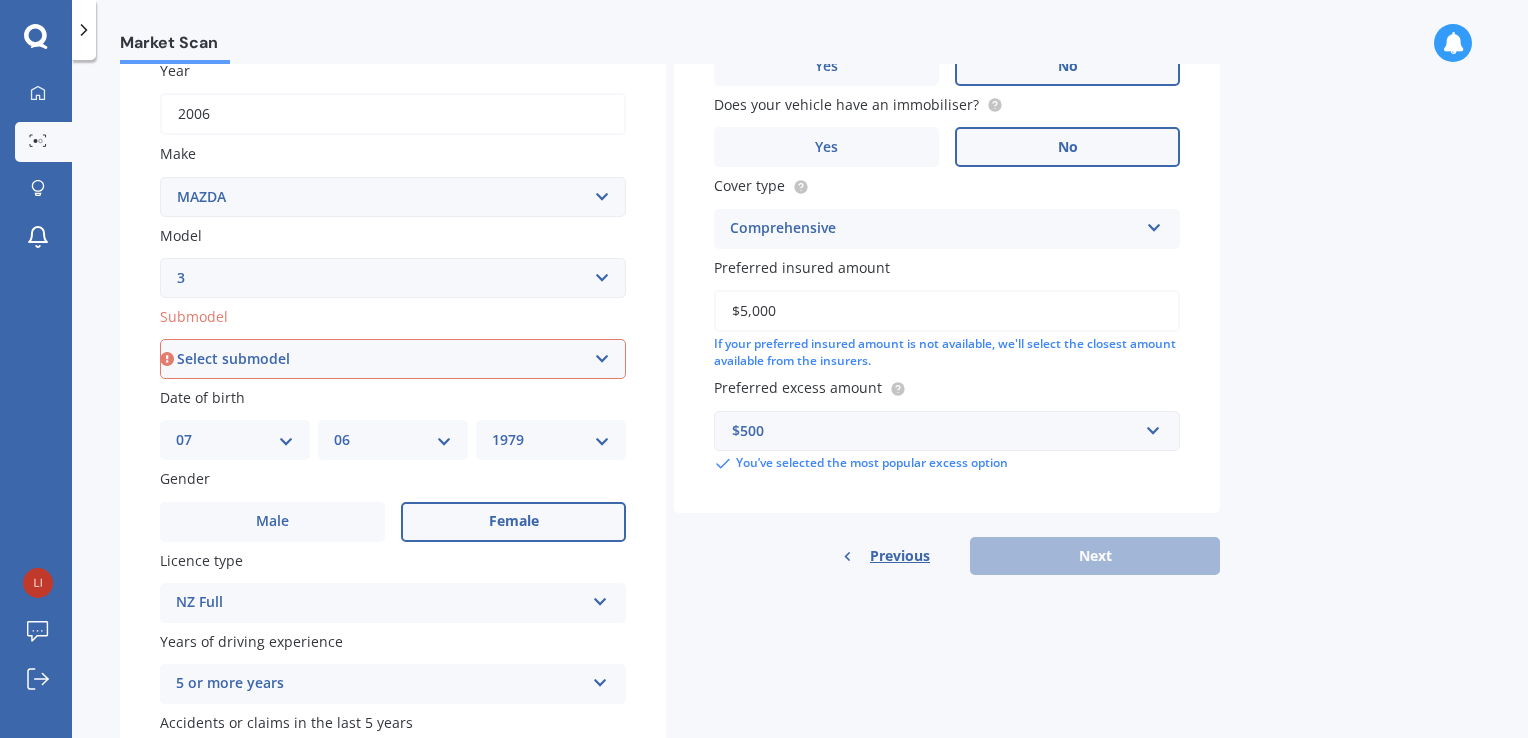 click on "Previous Next" at bounding box center (947, 556) 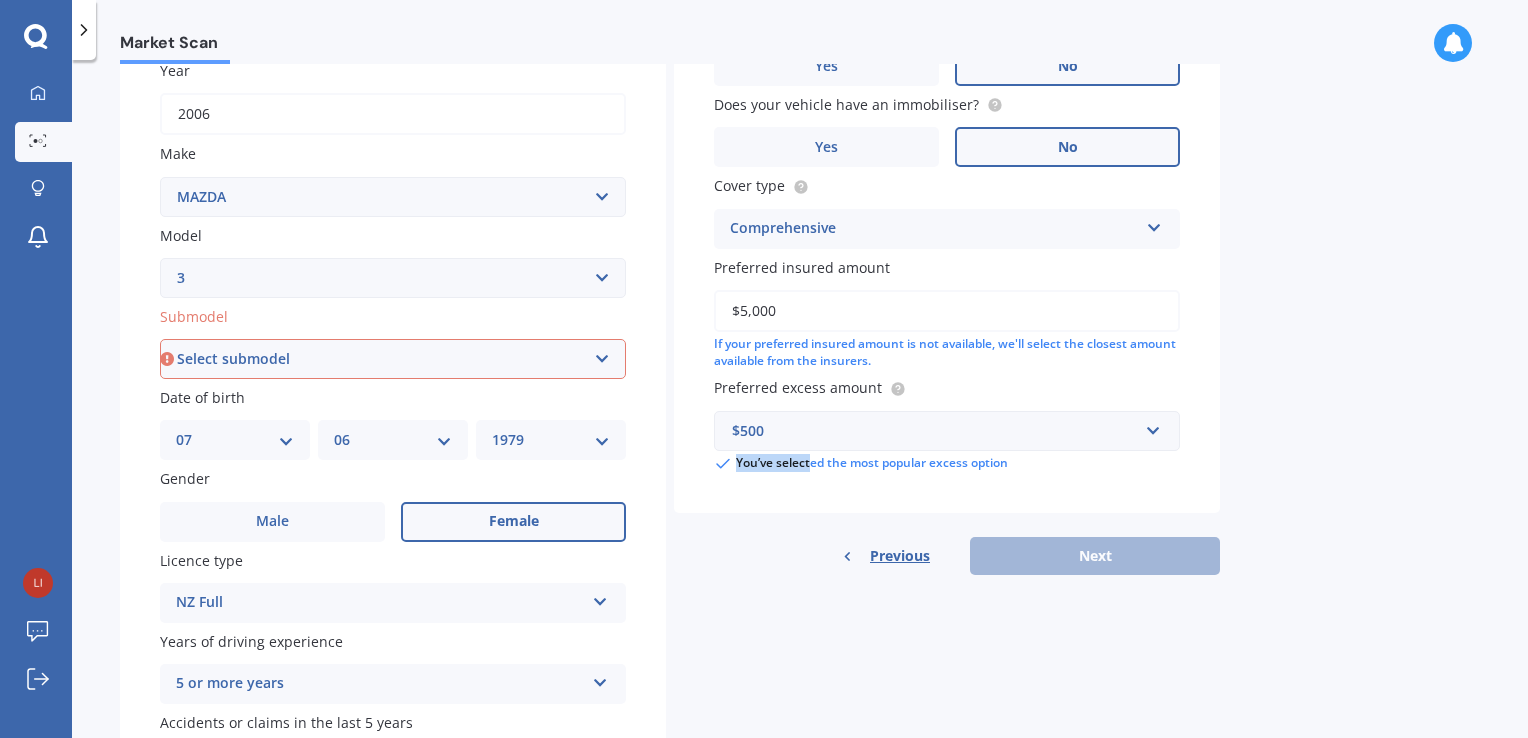 click on "$500 $100 $400 $500 $750 $1,000 $1,500 $2,000 You’ve selected the most popular excess option" at bounding box center [393, 11] 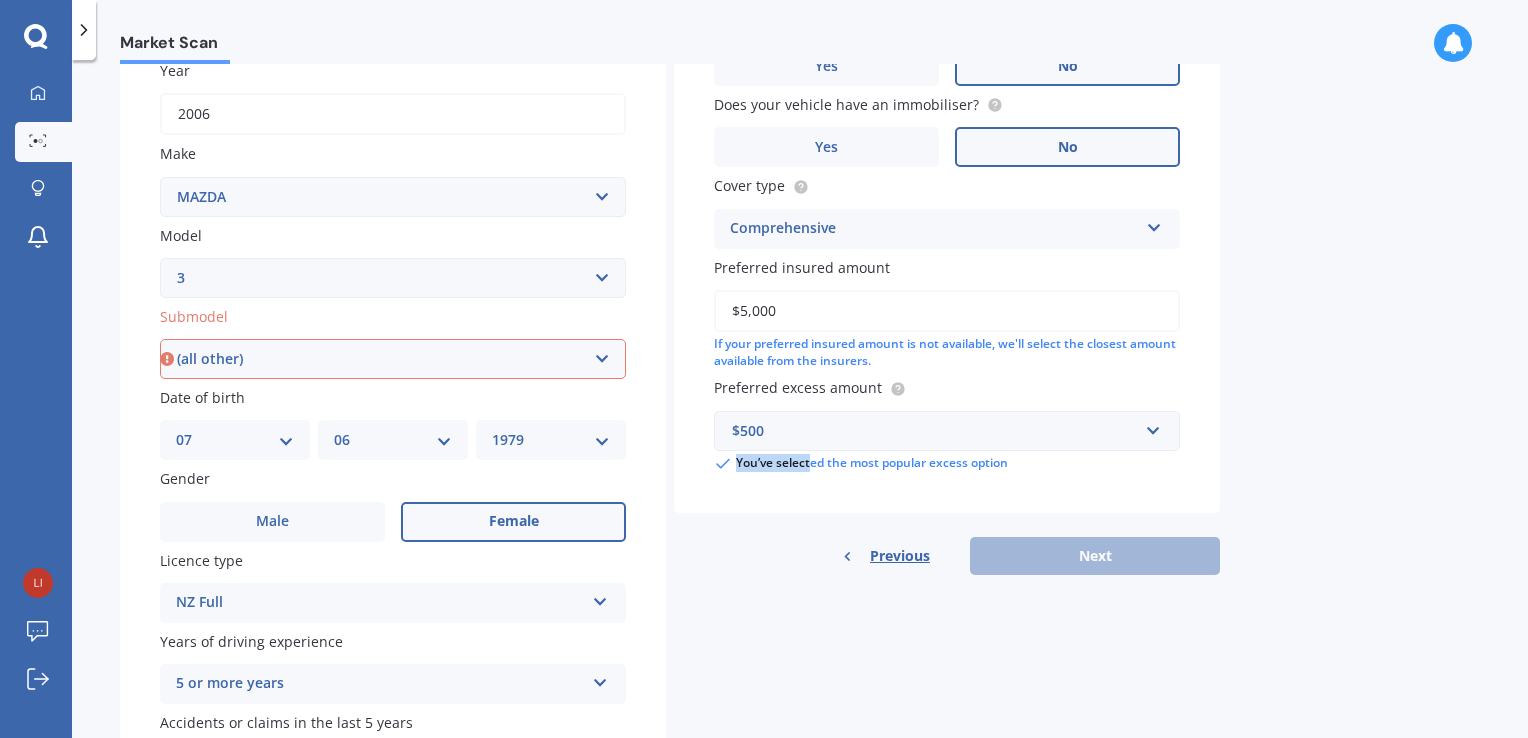 click on "Select submodel (all other) 2.0 GLX 2.0GSX Hatch MPS 2.3 6MT MPS Turbo SP22 LTD DSL 2.2D/6A SP23 SP23 Limited SP25" at bounding box center (393, 359) 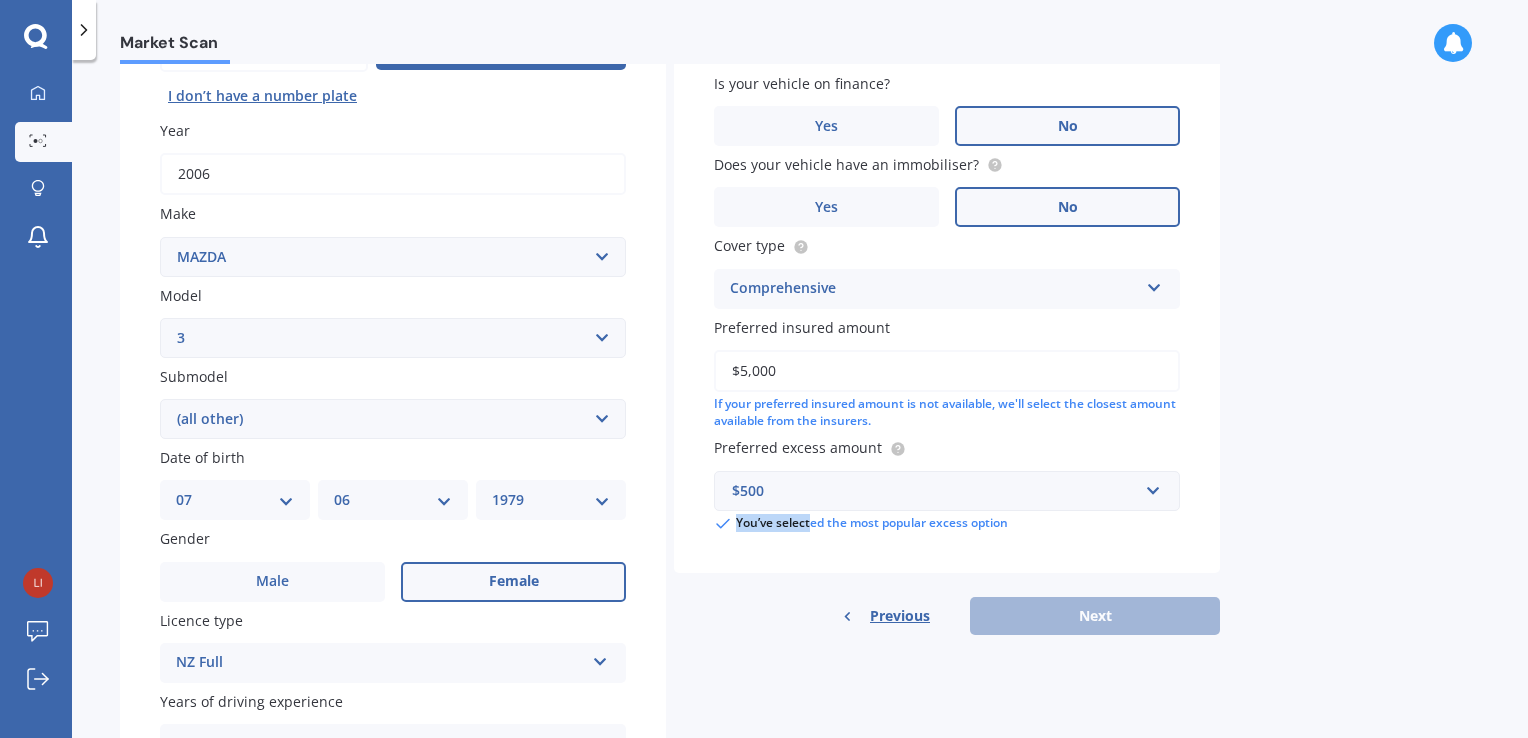 scroll, scrollTop: 136, scrollLeft: 0, axis: vertical 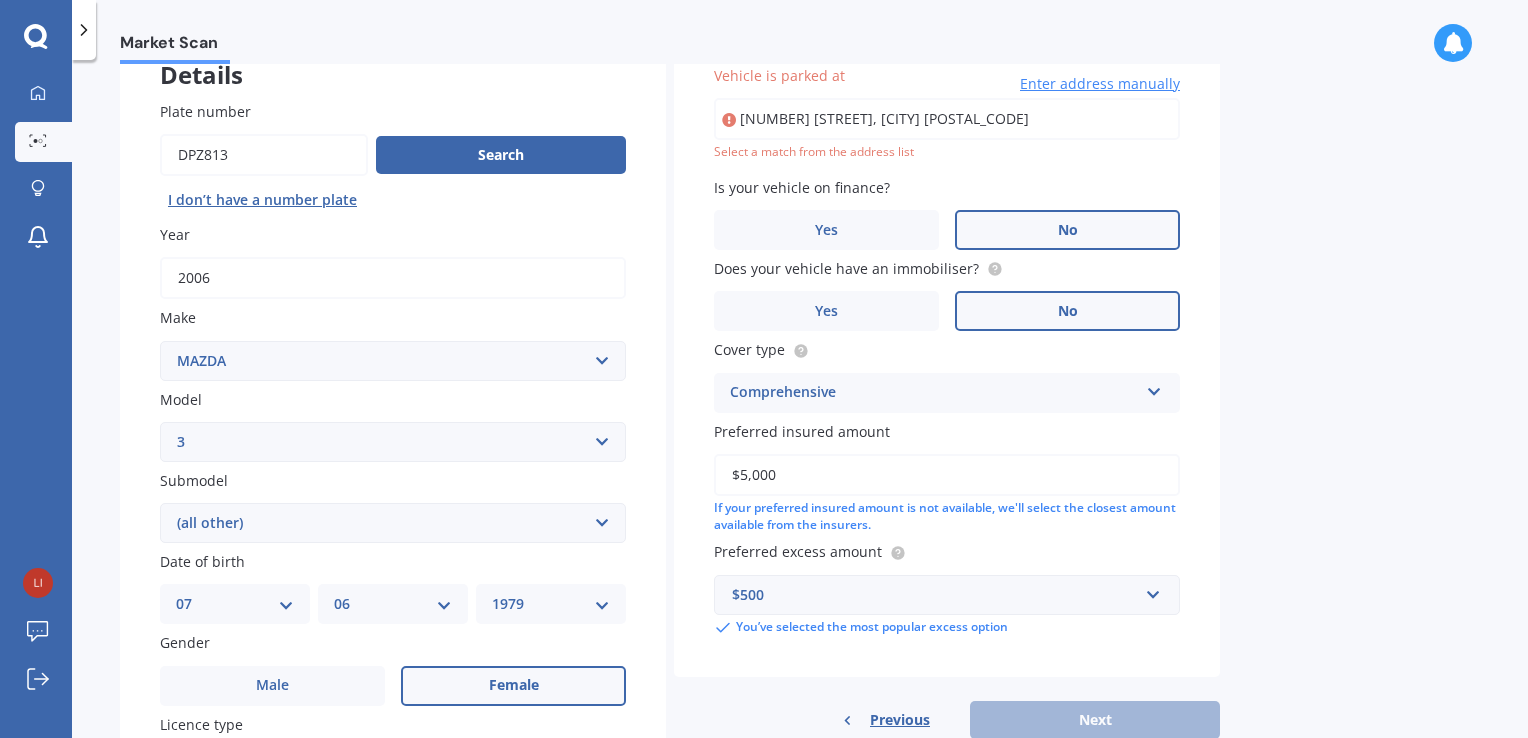 click on "[NUMBER] [STREET], [CITY] [POSTAL_CODE]" at bounding box center (947, 119) 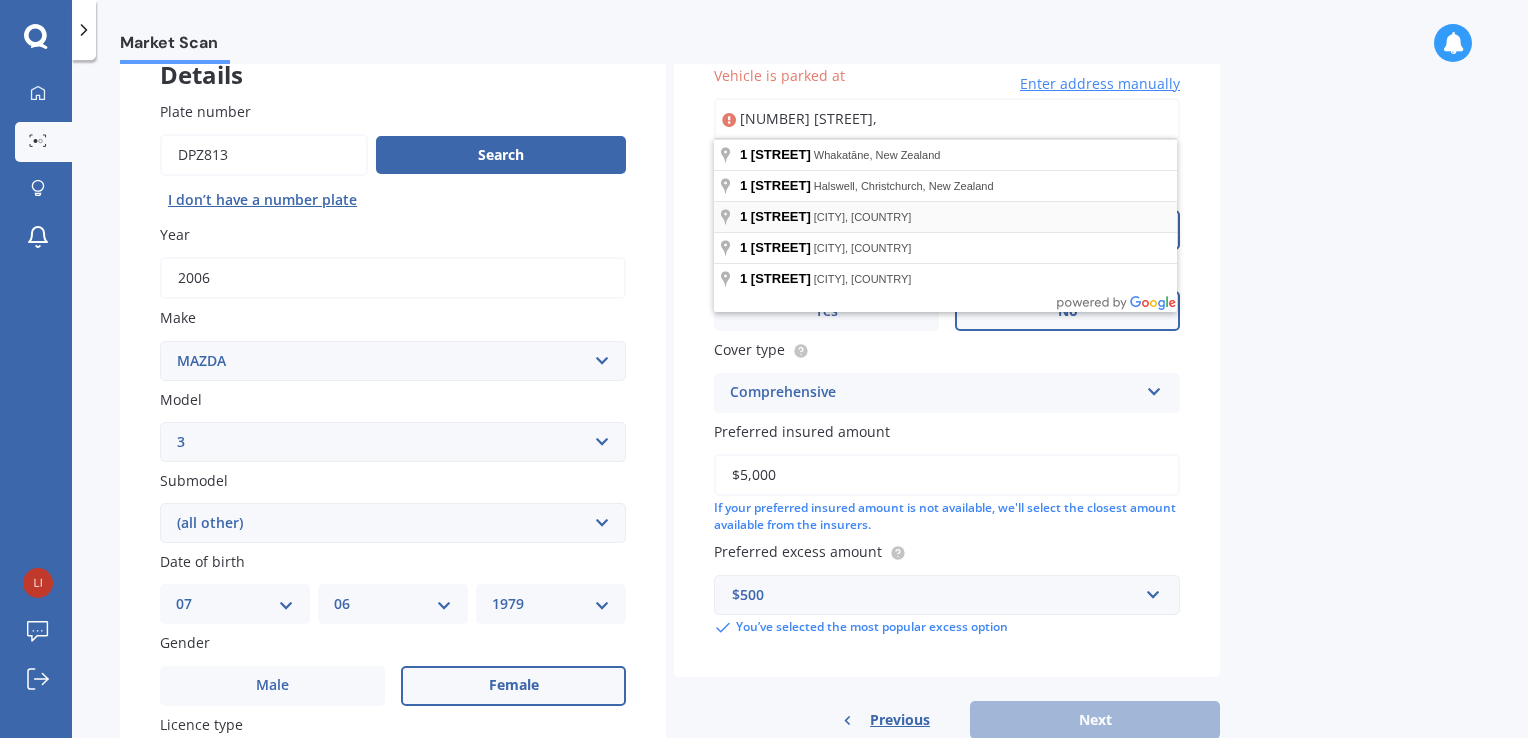 type on "[NUMBER] [STREET]," 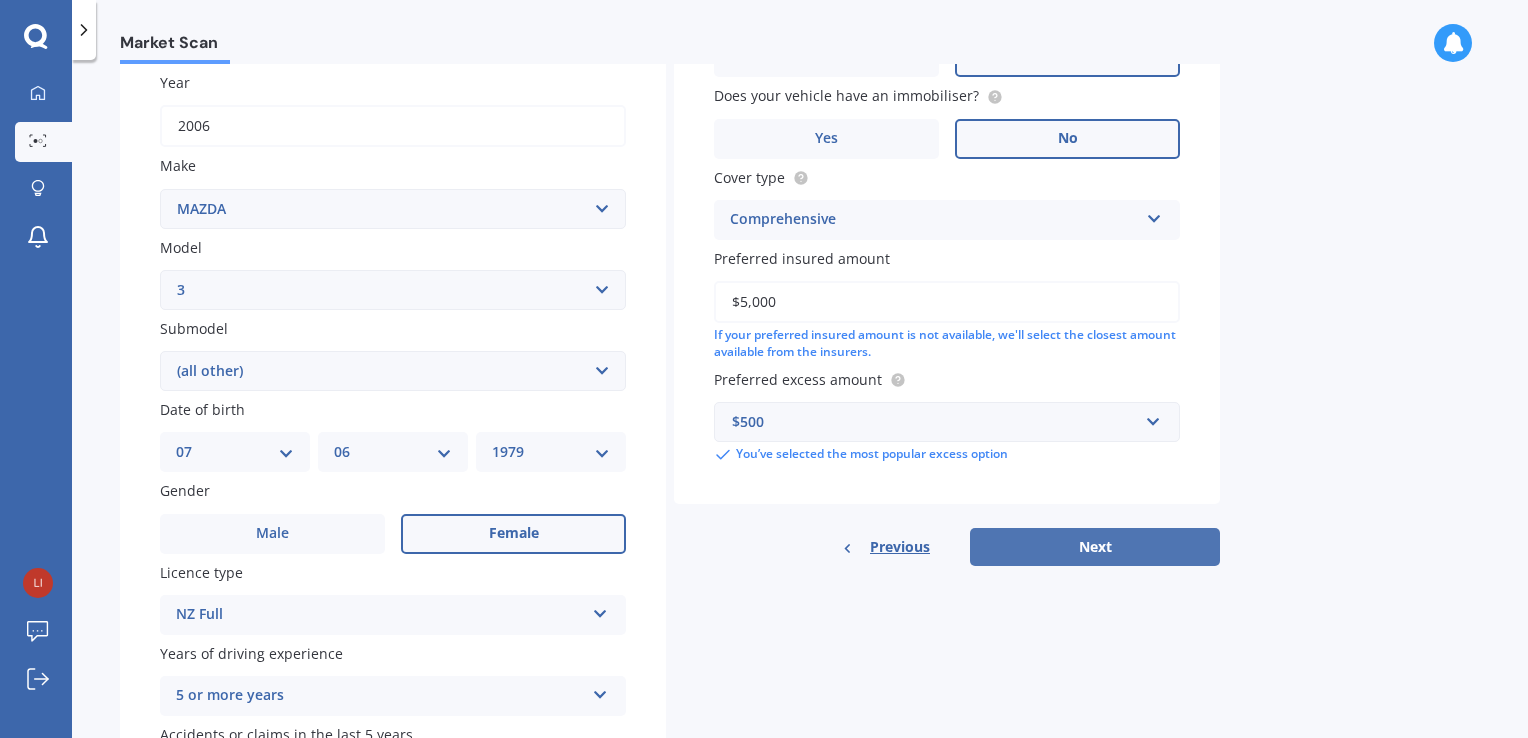 scroll, scrollTop: 336, scrollLeft: 0, axis: vertical 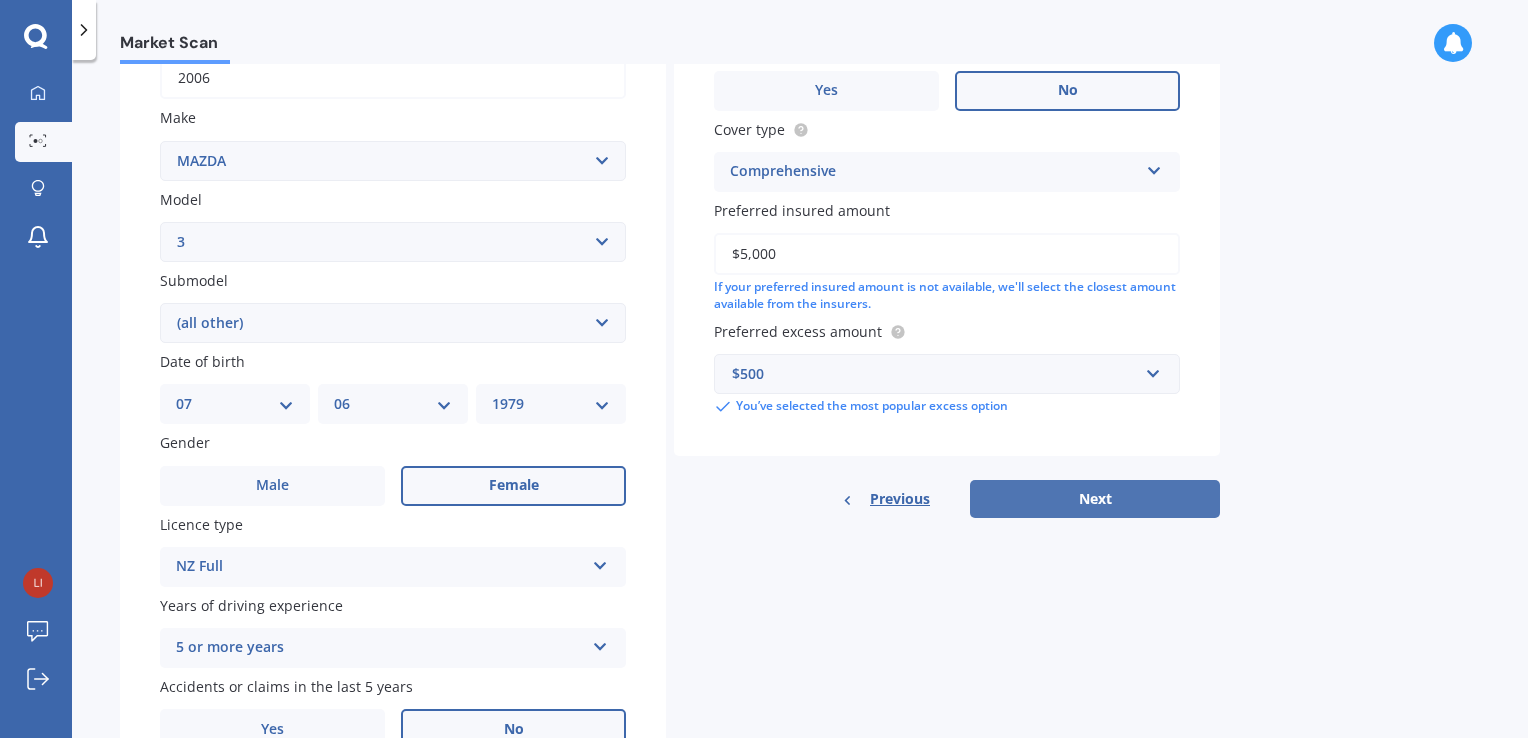click on "Next" at bounding box center [1095, 499] 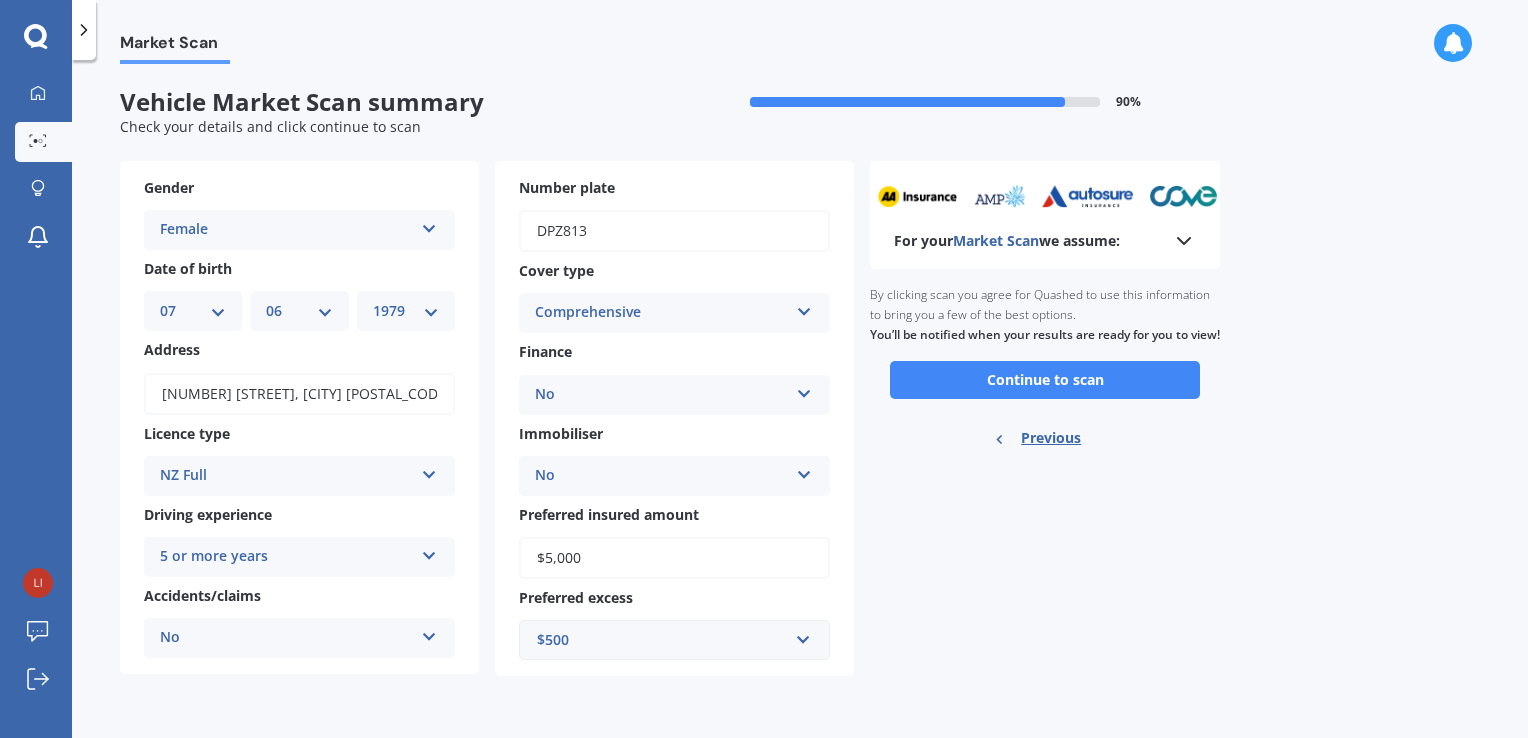 scroll, scrollTop: 0, scrollLeft: 0, axis: both 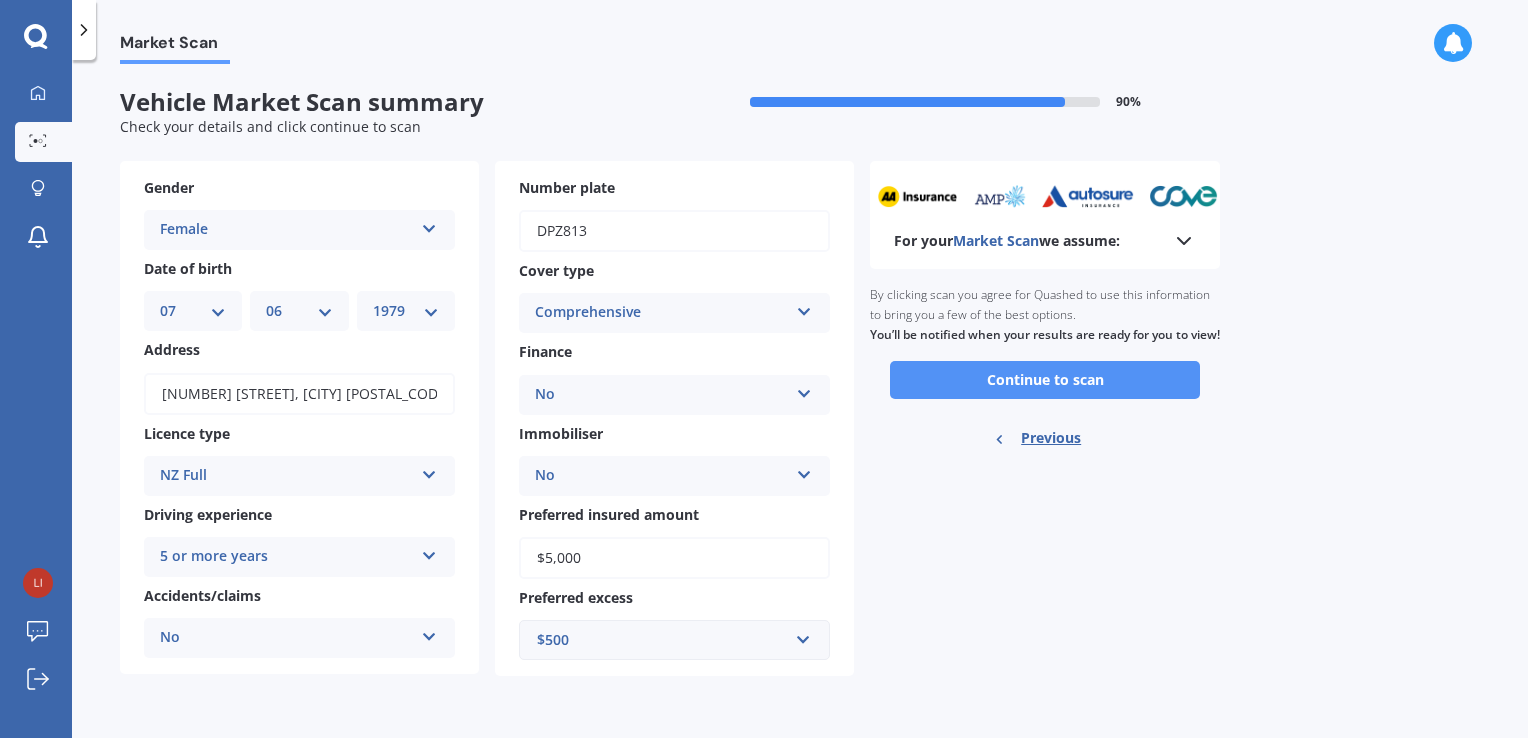 click on "Continue to scan" at bounding box center [1045, 380] 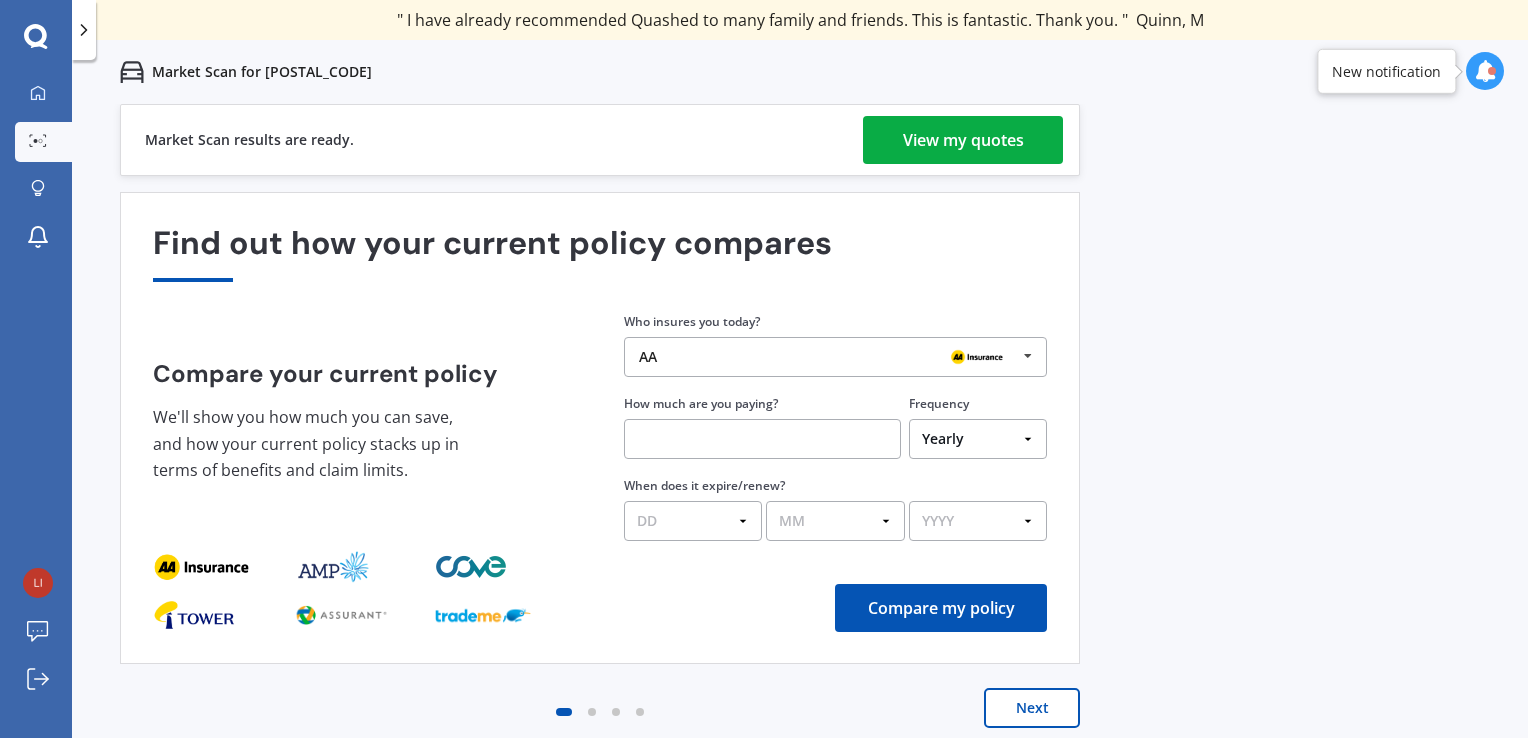 click on "View my quotes" at bounding box center [963, 140] 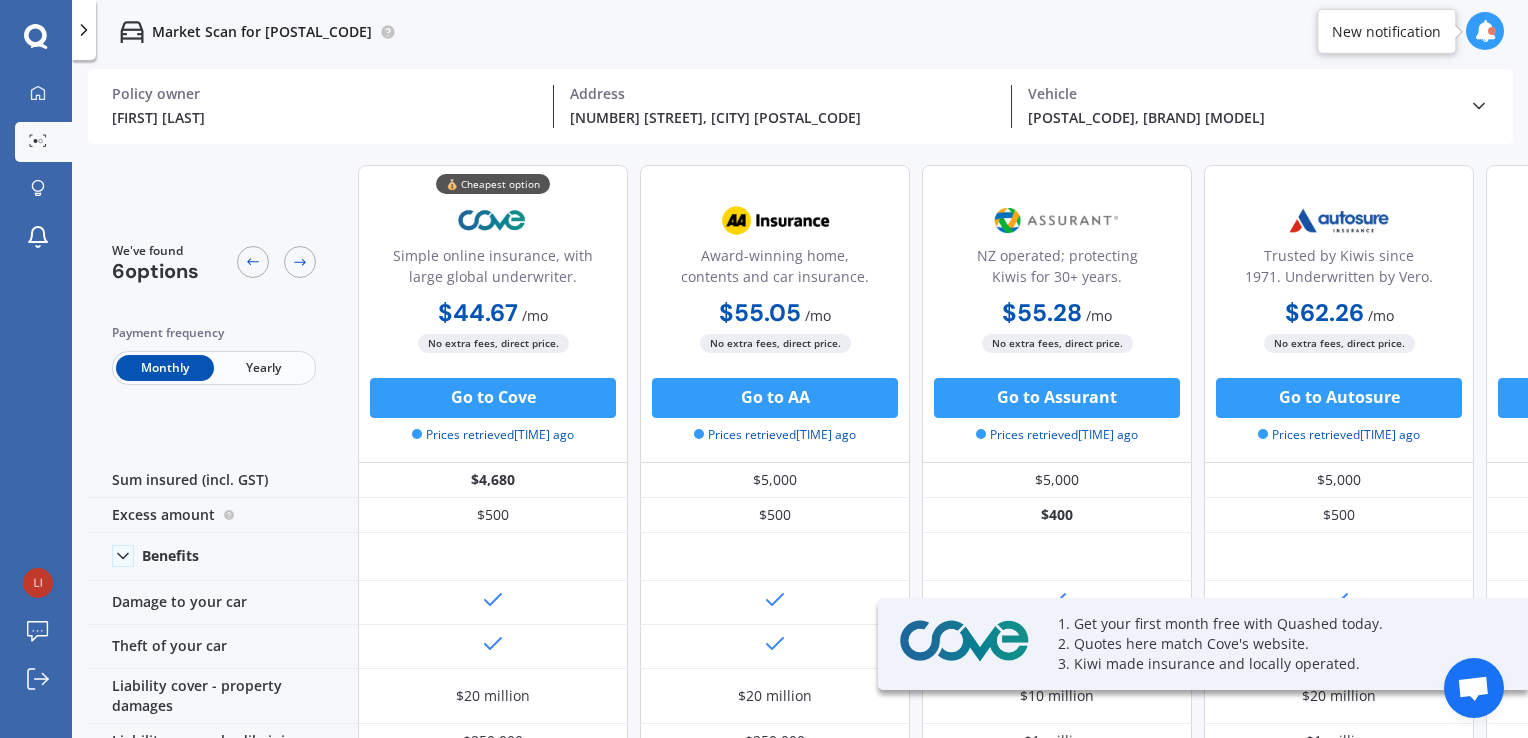 click at bounding box center [1479, 106] 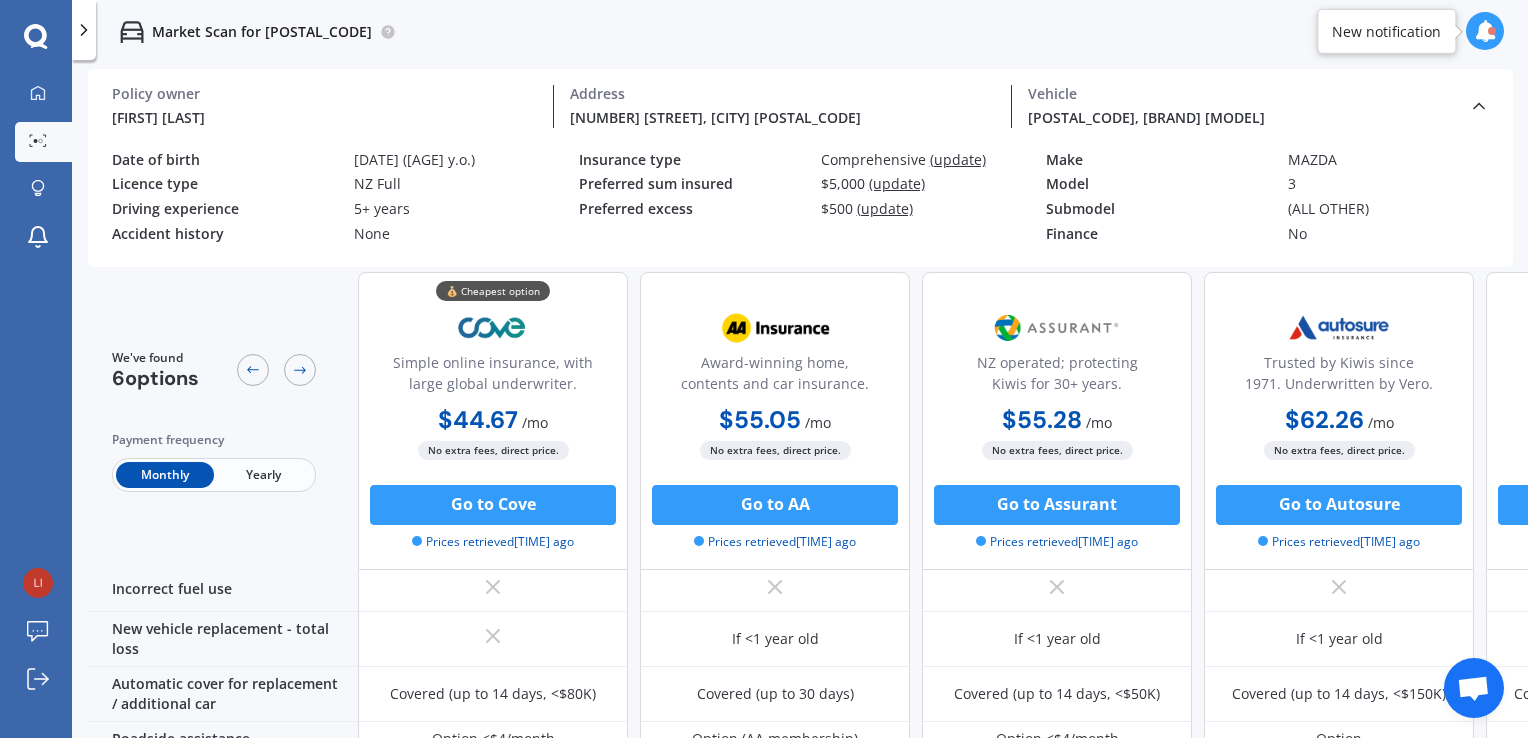 scroll, scrollTop: 0, scrollLeft: 0, axis: both 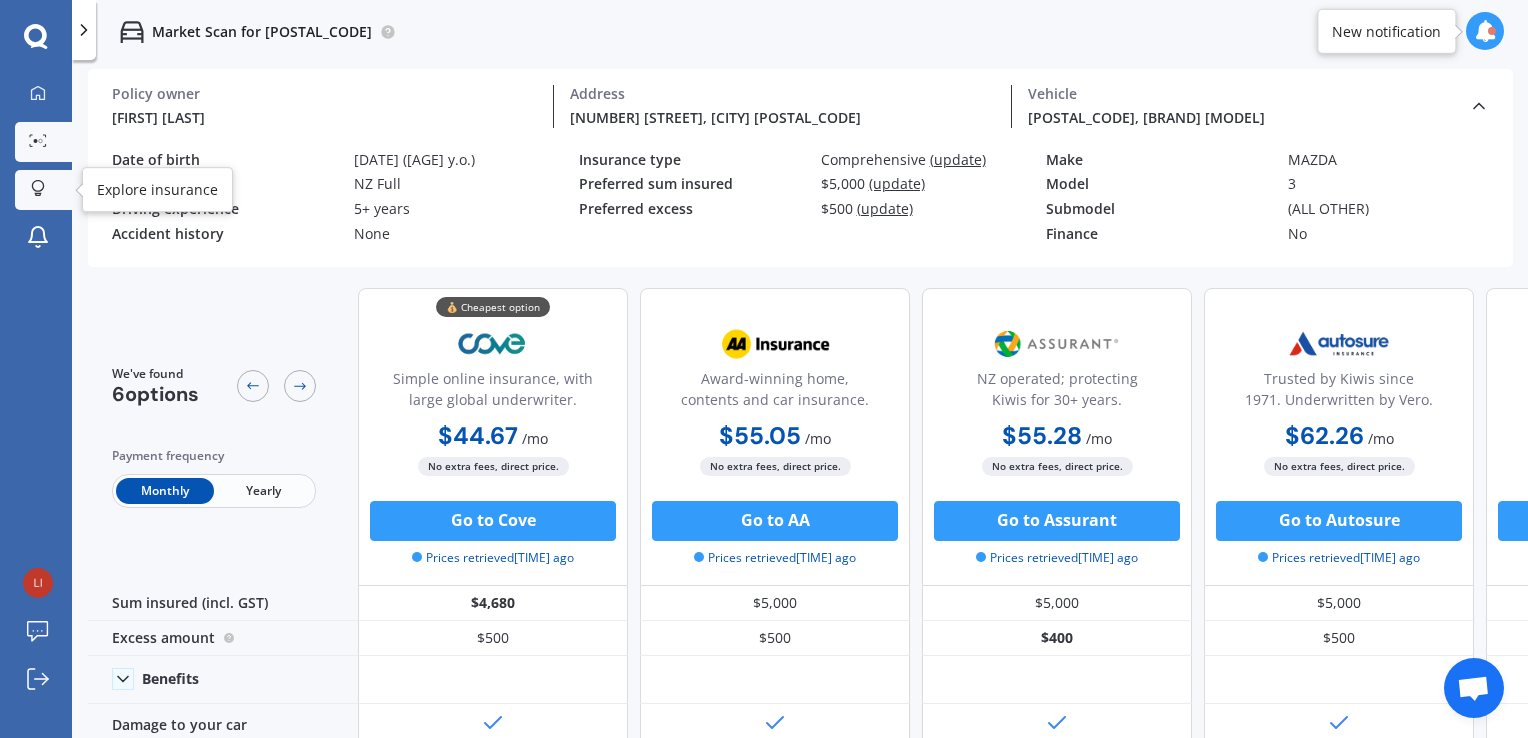 click at bounding box center (38, 186) 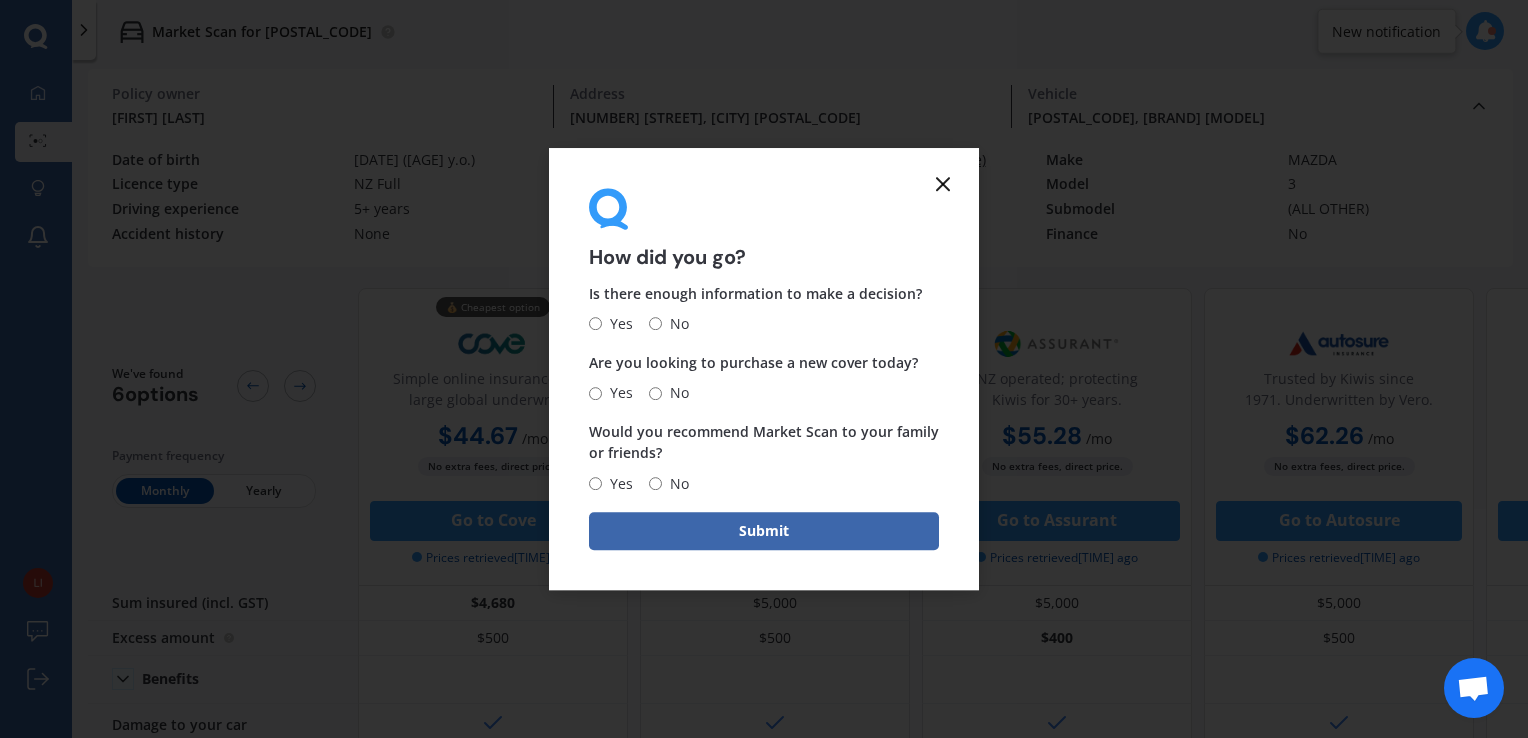 click at bounding box center [943, 184] 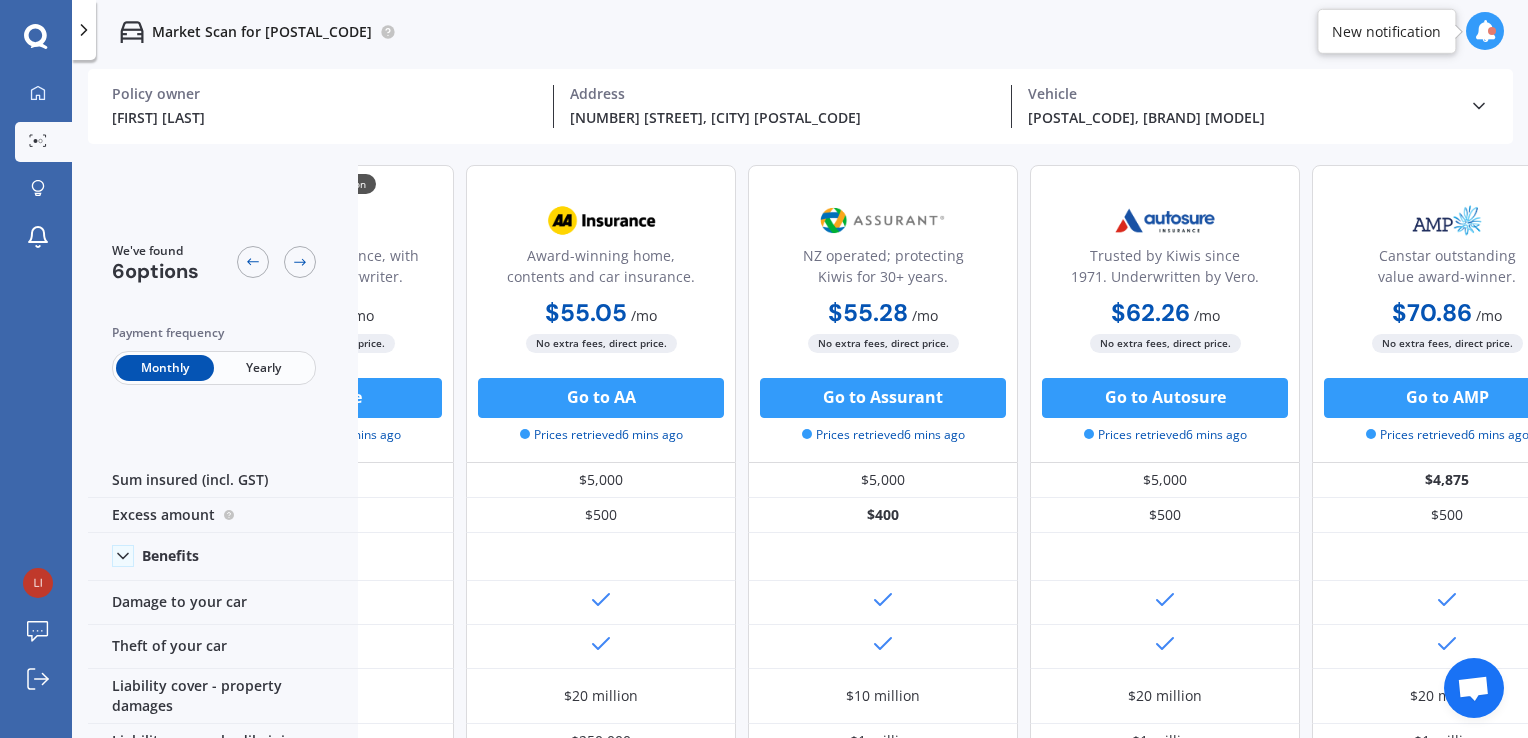 scroll, scrollTop: 0, scrollLeft: 0, axis: both 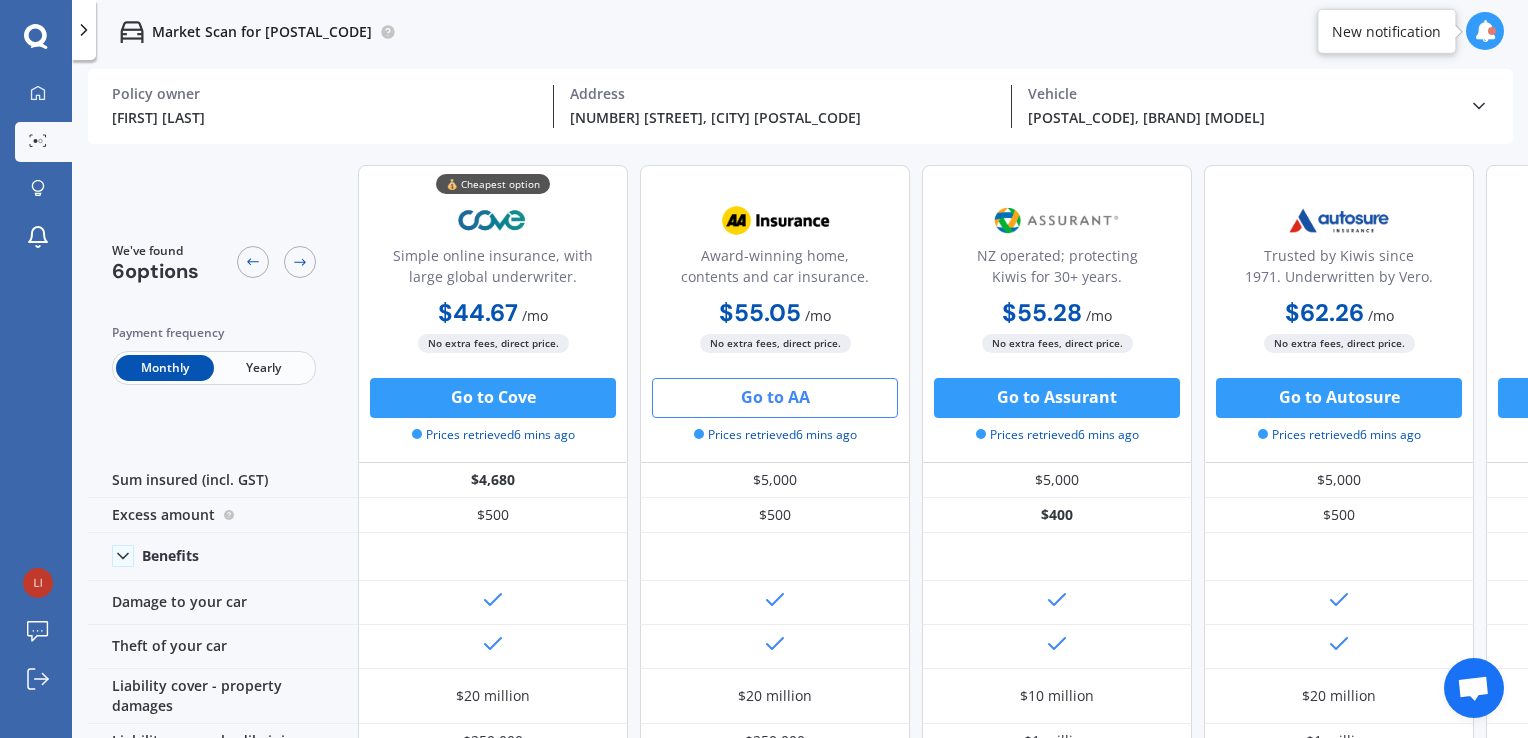 click on "Go to AA" at bounding box center (493, 398) 